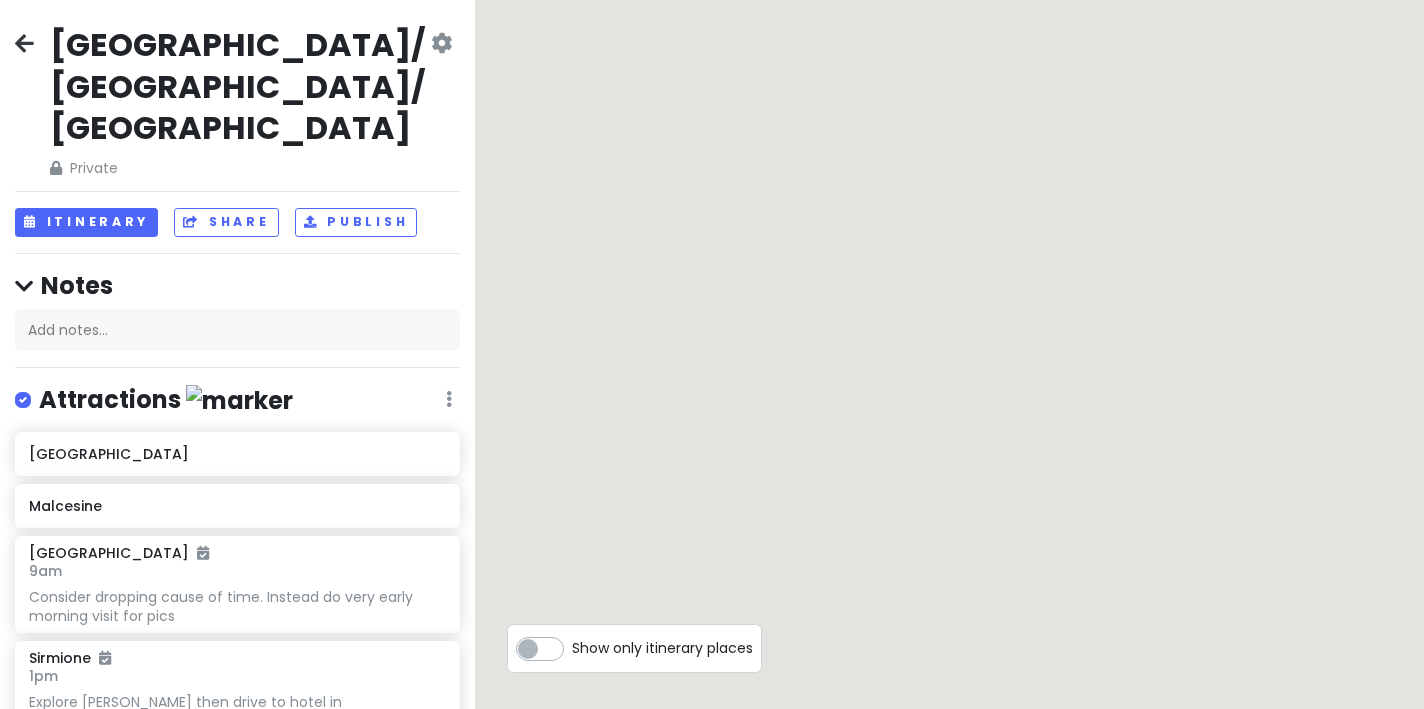 scroll, scrollTop: 0, scrollLeft: 0, axis: both 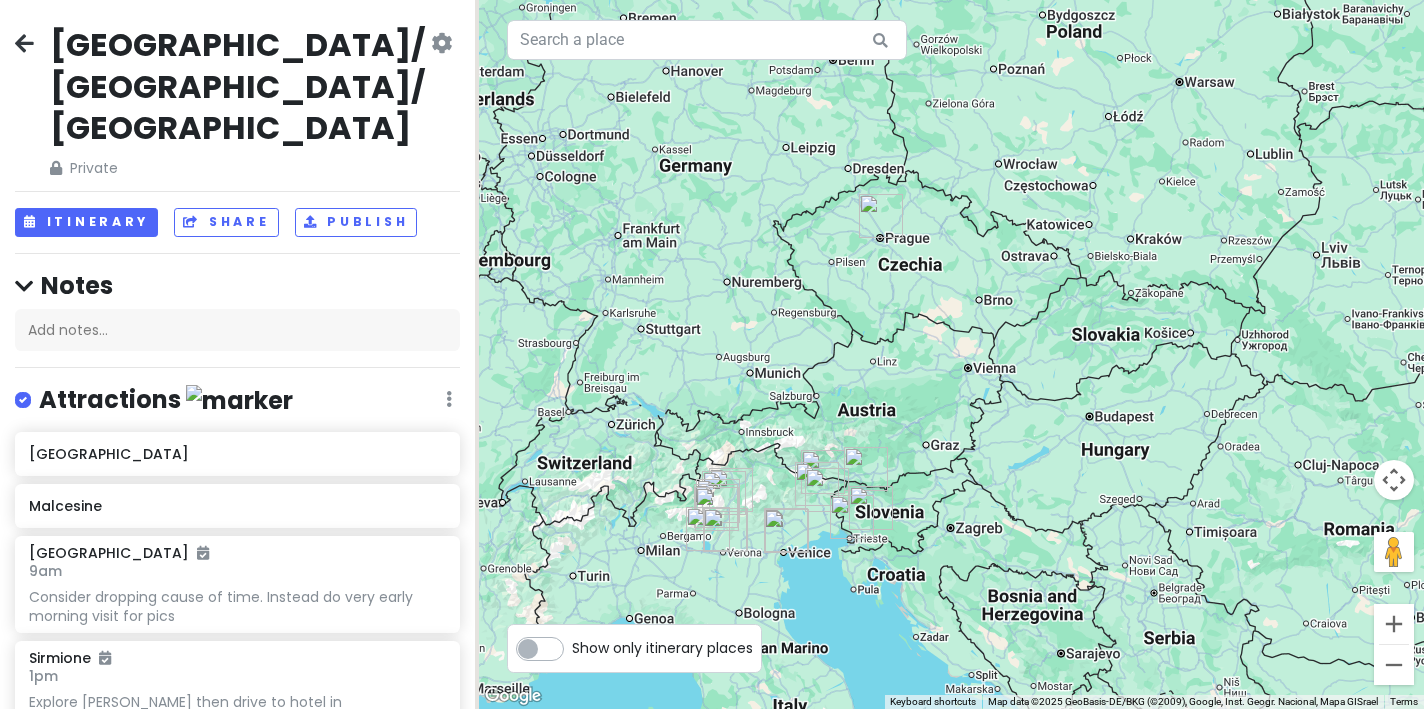 drag, startPoint x: 743, startPoint y: 173, endPoint x: 935, endPoint y: 266, distance: 213.33775 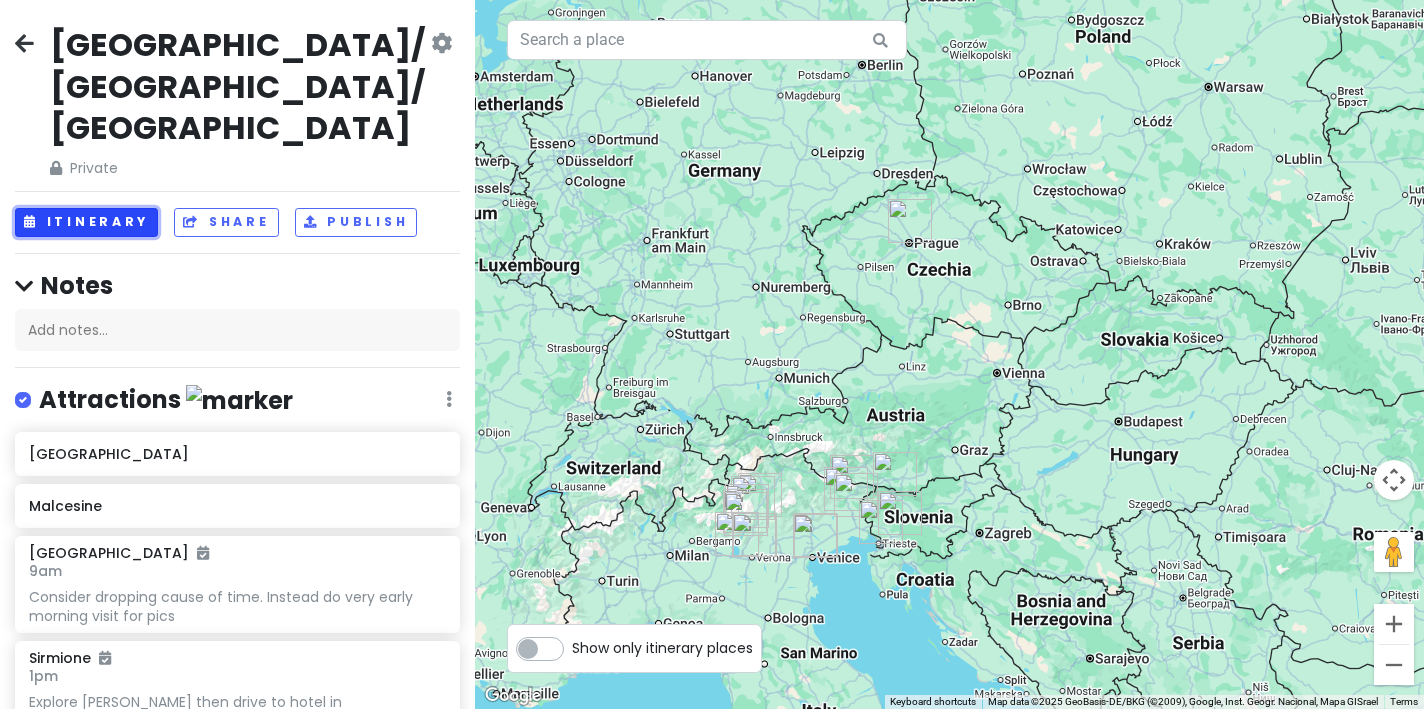 click on "Itinerary" at bounding box center (86, 222) 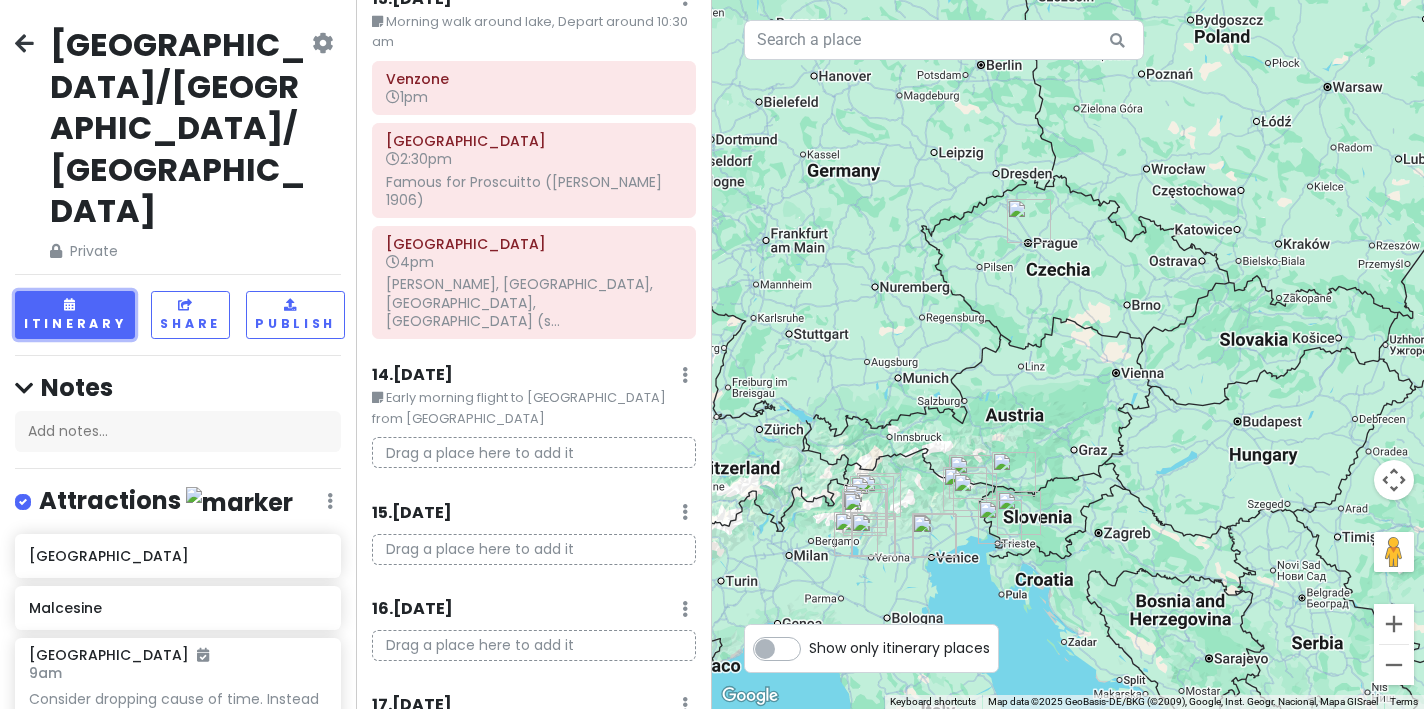 scroll, scrollTop: 2468, scrollLeft: 0, axis: vertical 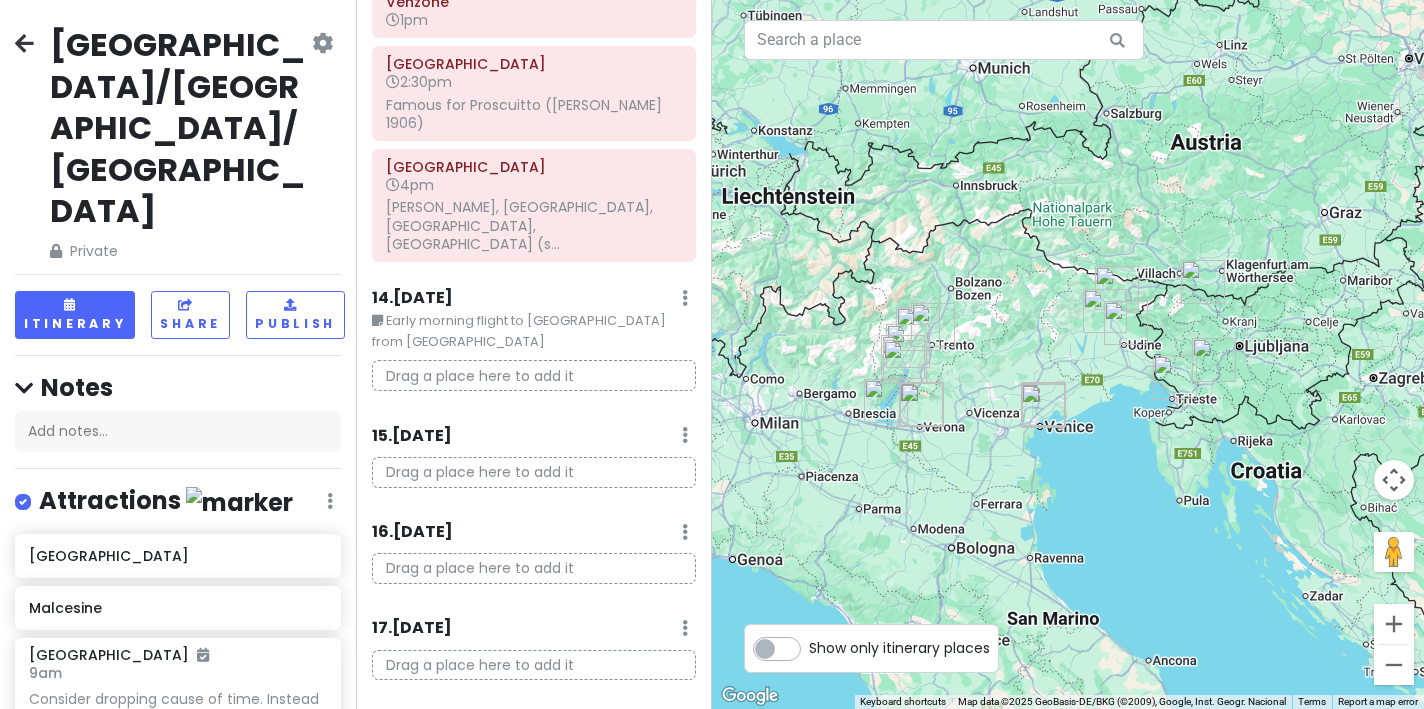 drag, startPoint x: 899, startPoint y: 511, endPoint x: 988, endPoint y: 232, distance: 292.8515 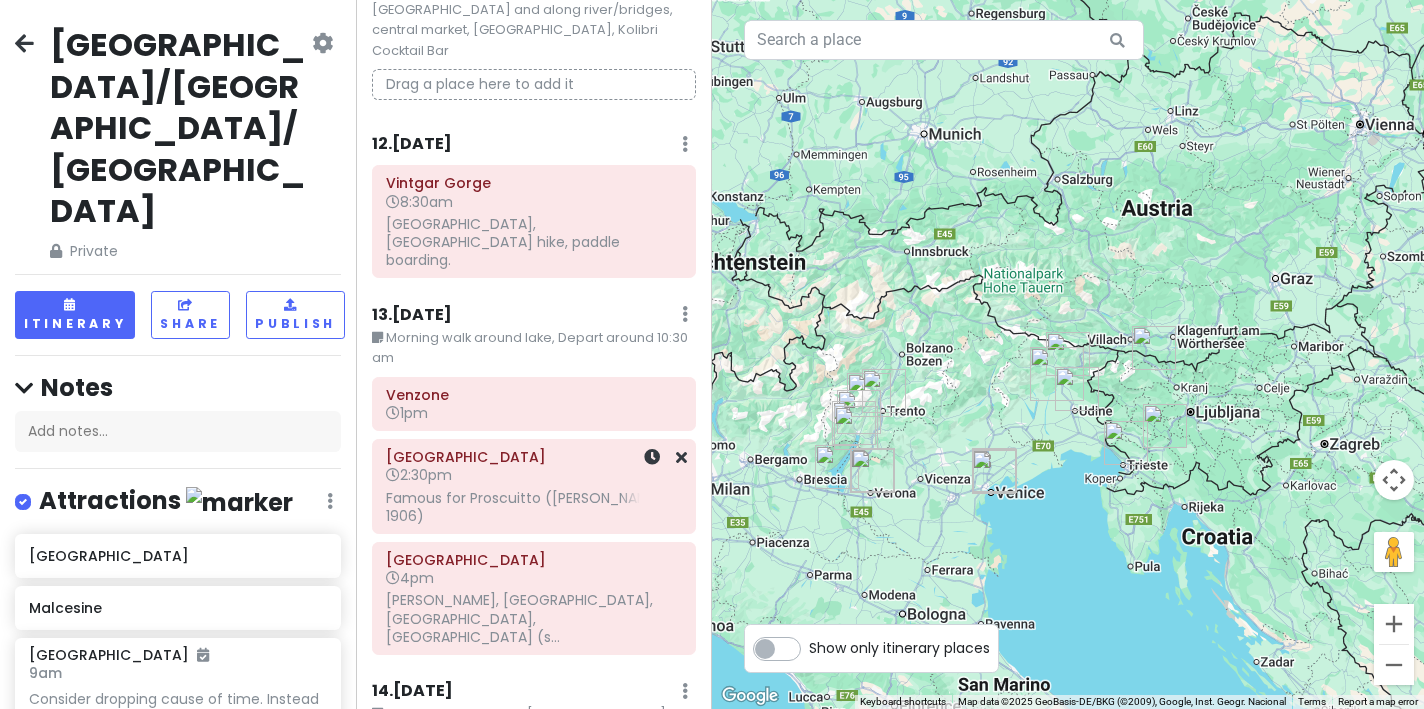 scroll, scrollTop: 1872, scrollLeft: 0, axis: vertical 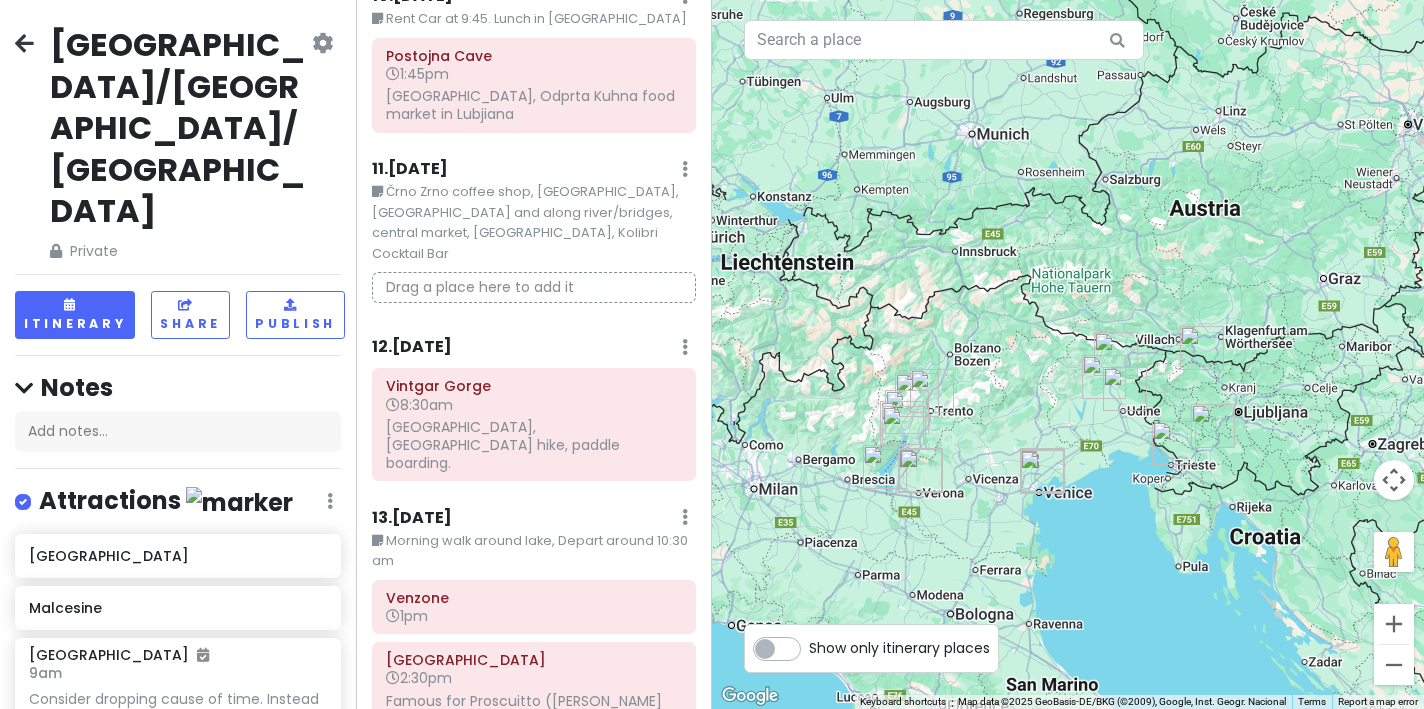 drag, startPoint x: 778, startPoint y: 388, endPoint x: 826, endPoint y: 388, distance: 48 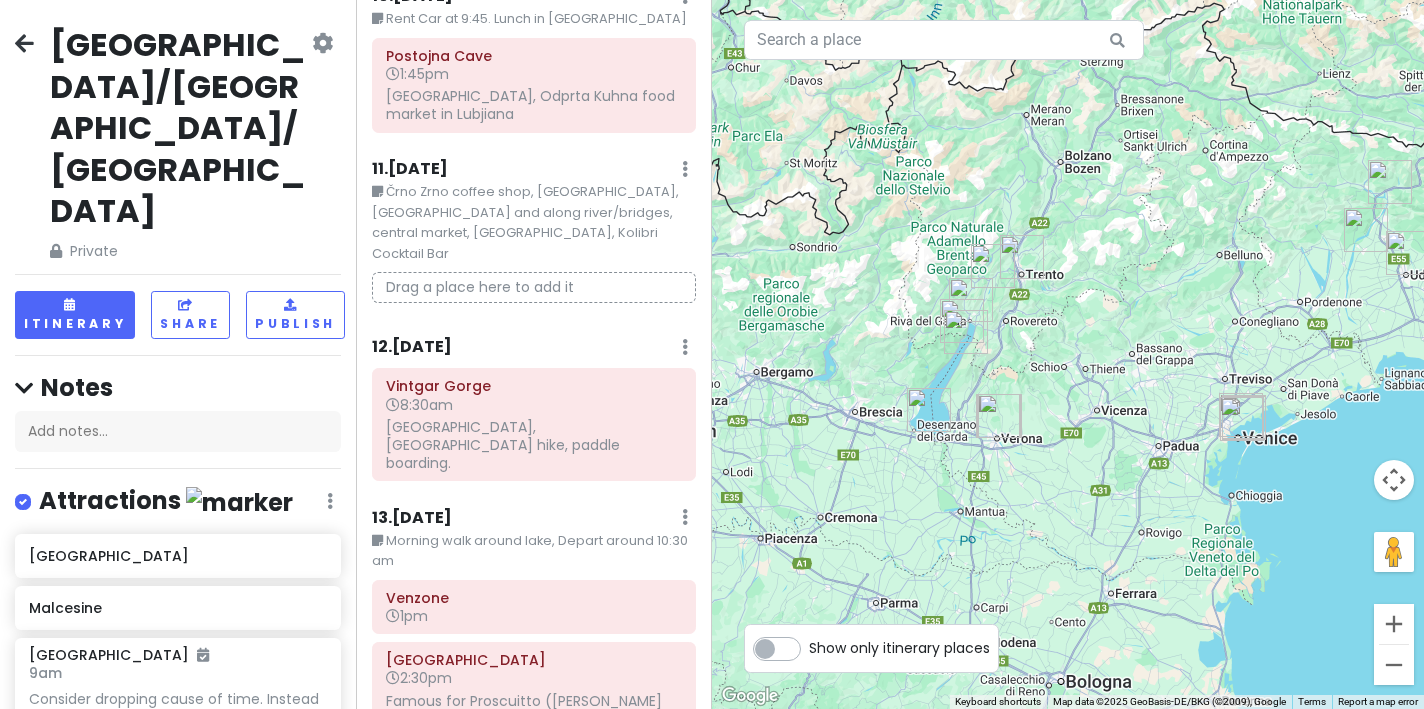 drag, startPoint x: 819, startPoint y: 427, endPoint x: 808, endPoint y: 272, distance: 155.38983 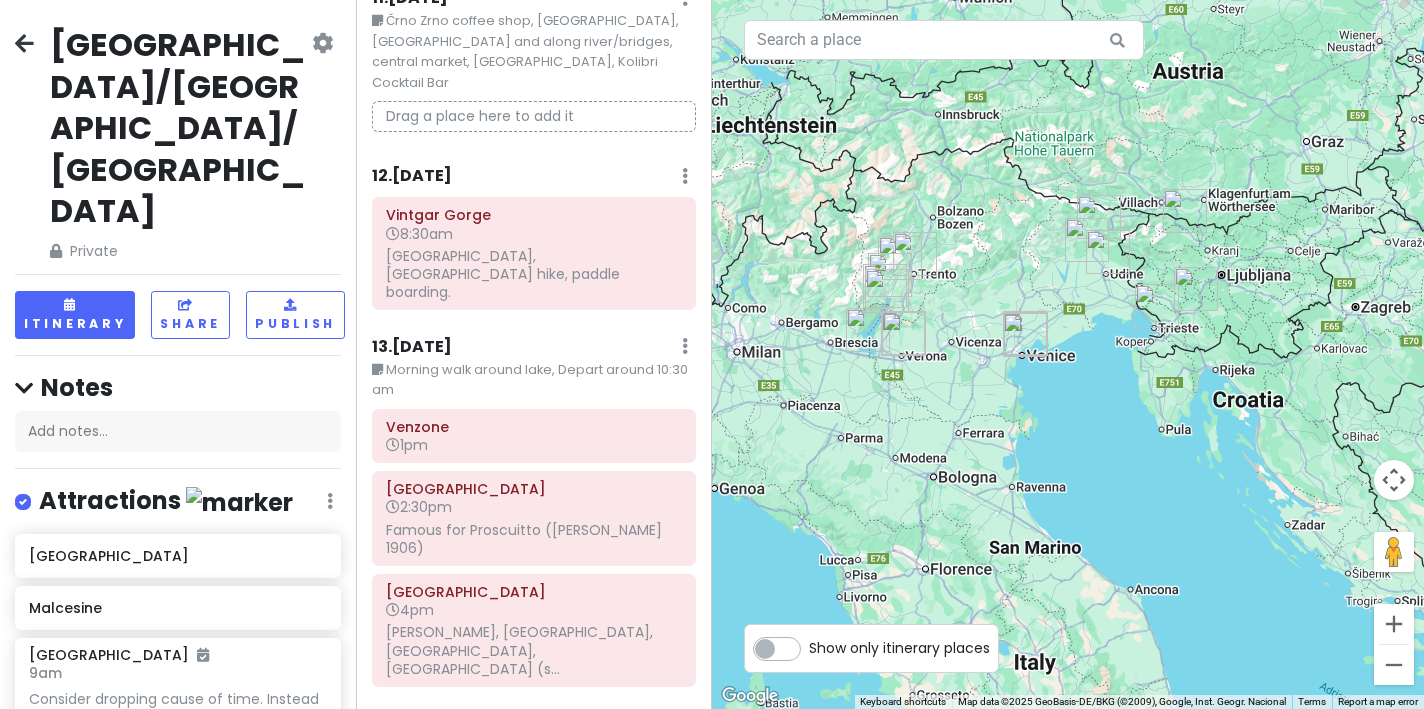 scroll, scrollTop: 2044, scrollLeft: 0, axis: vertical 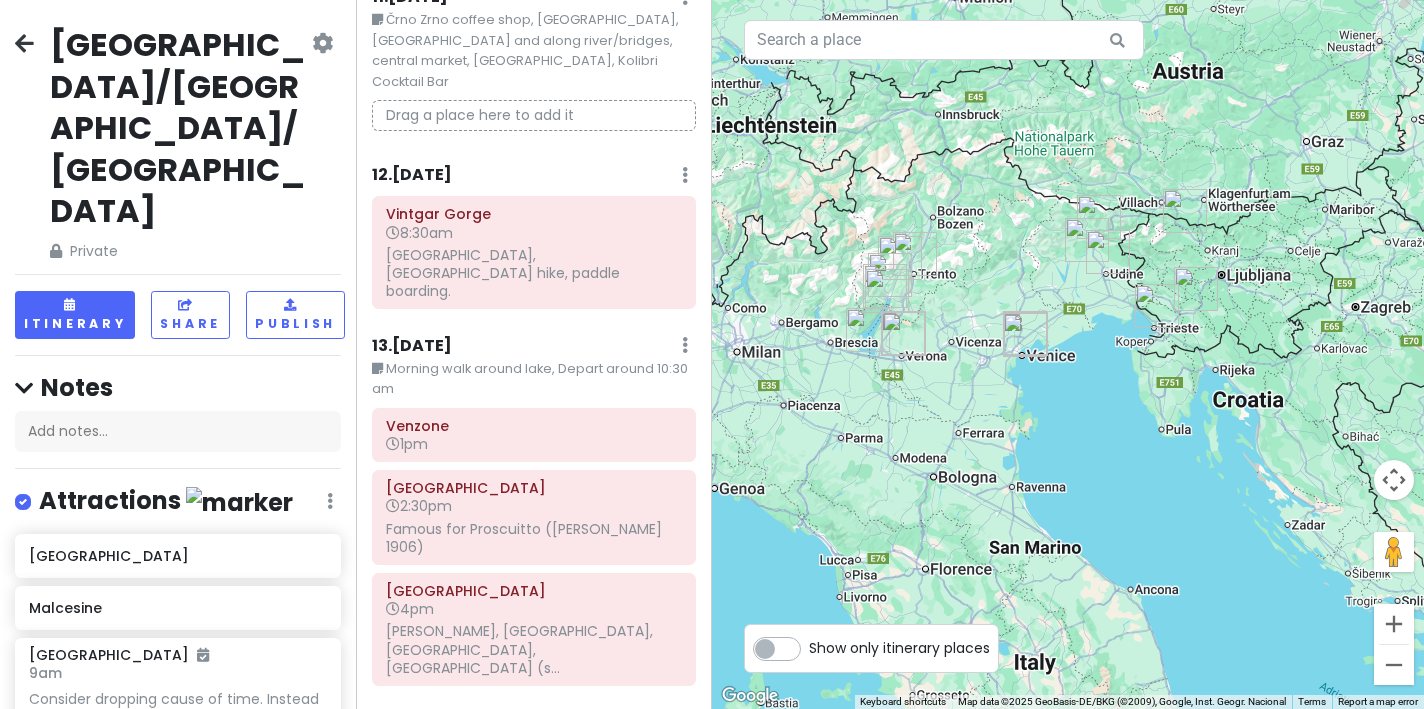click on "Morning walk around lake, Depart around 10:30 am" at bounding box center [534, 379] 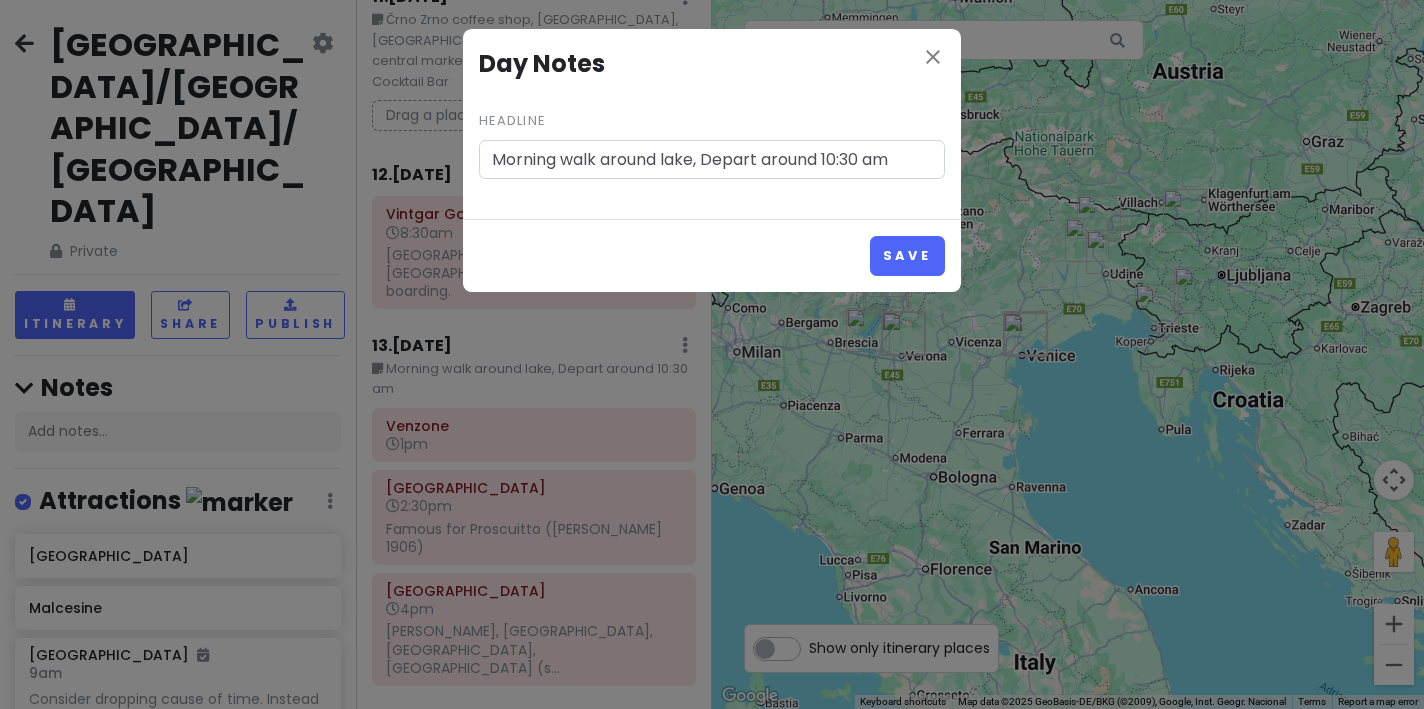 click on "Morning walk around lake, Depart around 10:30 am" at bounding box center (712, 160) 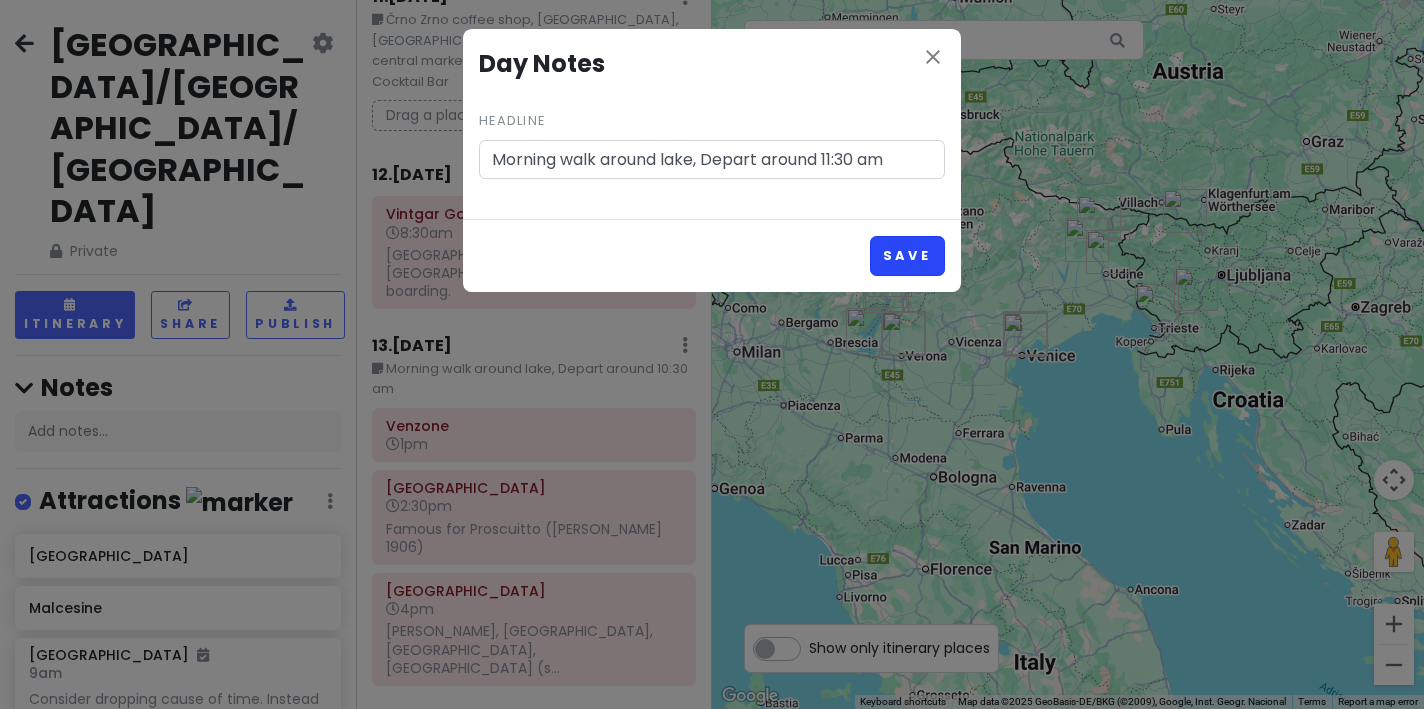 type on "Morning walk around lake, Depart around 11:30 am" 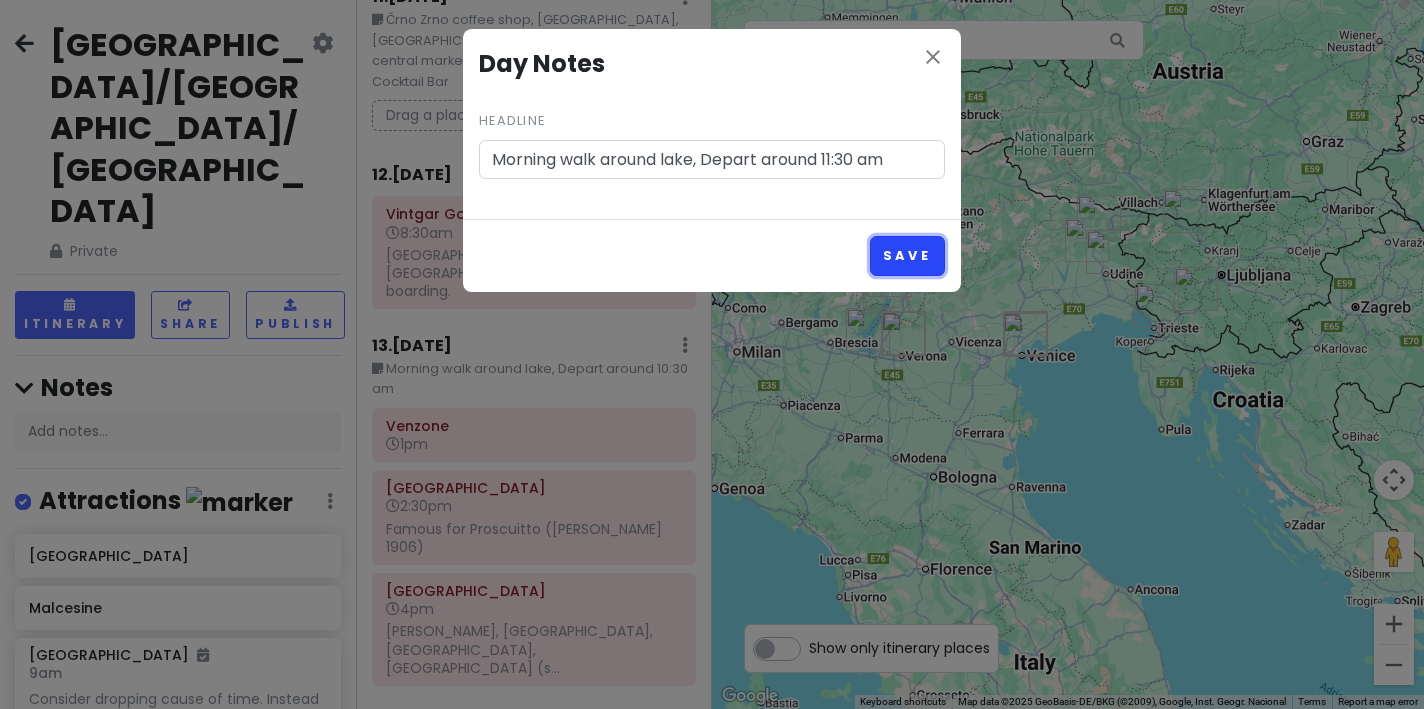 click on "Save" at bounding box center (907, 255) 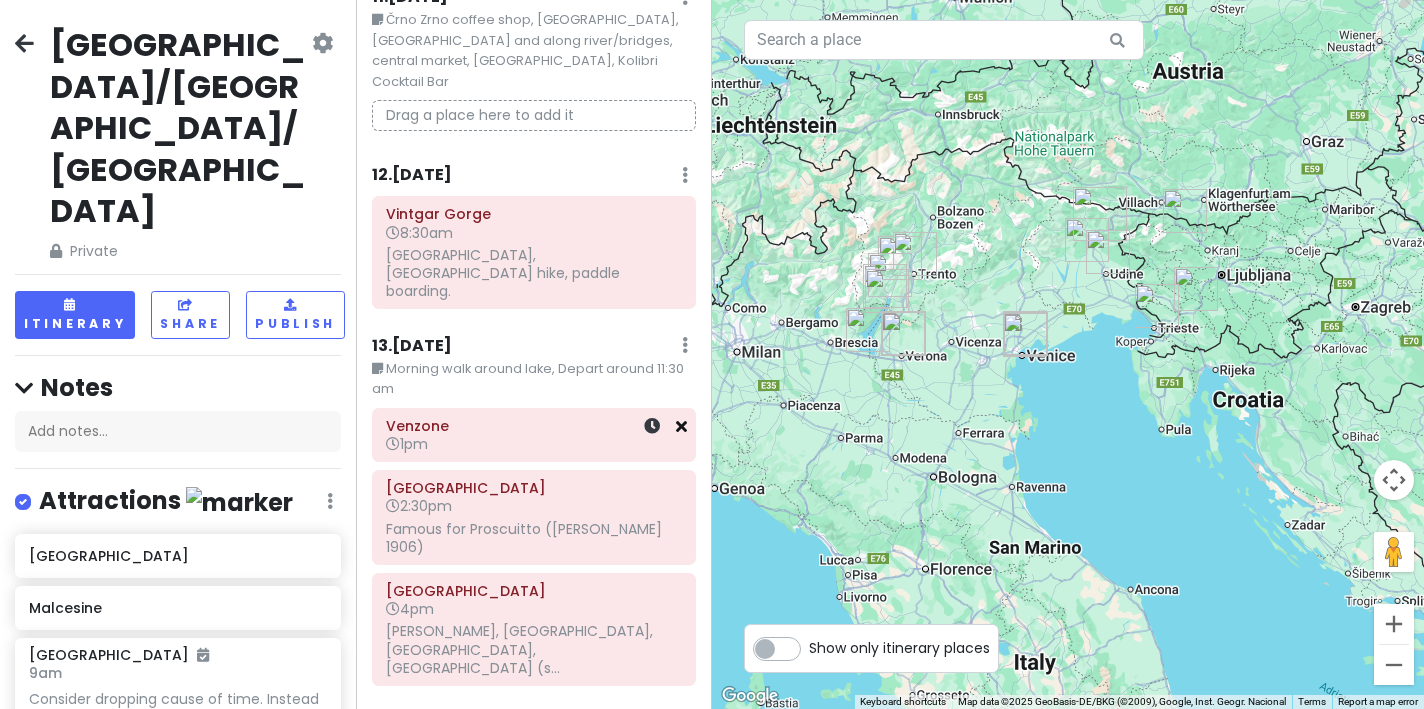 click at bounding box center (681, 426) 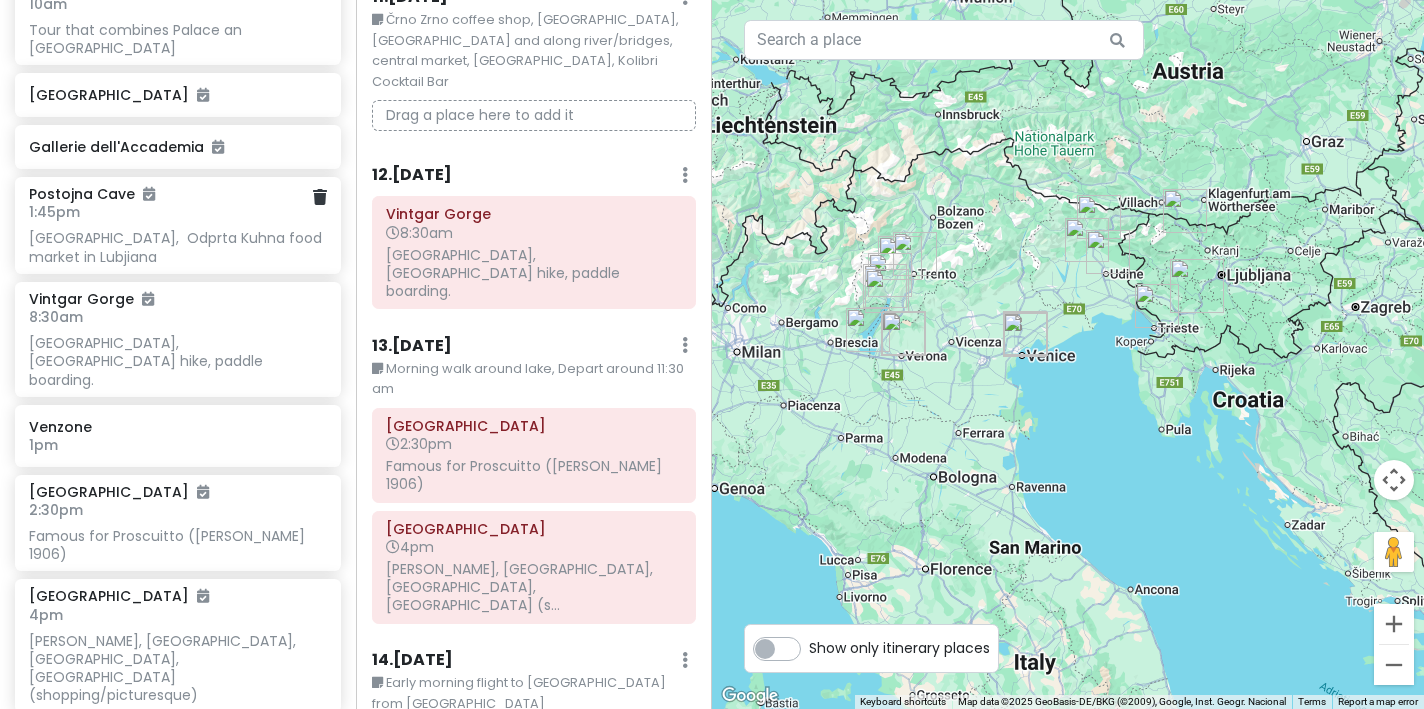 scroll, scrollTop: 1333, scrollLeft: 0, axis: vertical 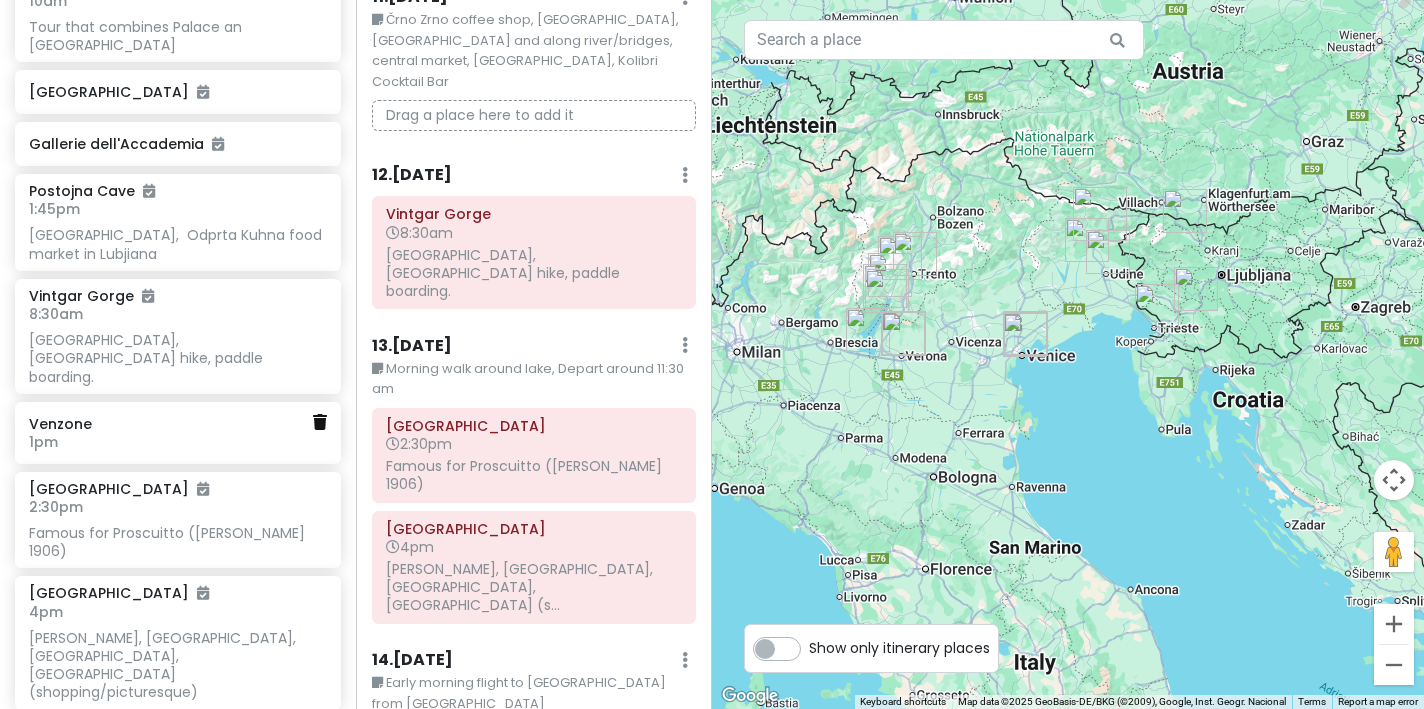 click at bounding box center [320, 422] 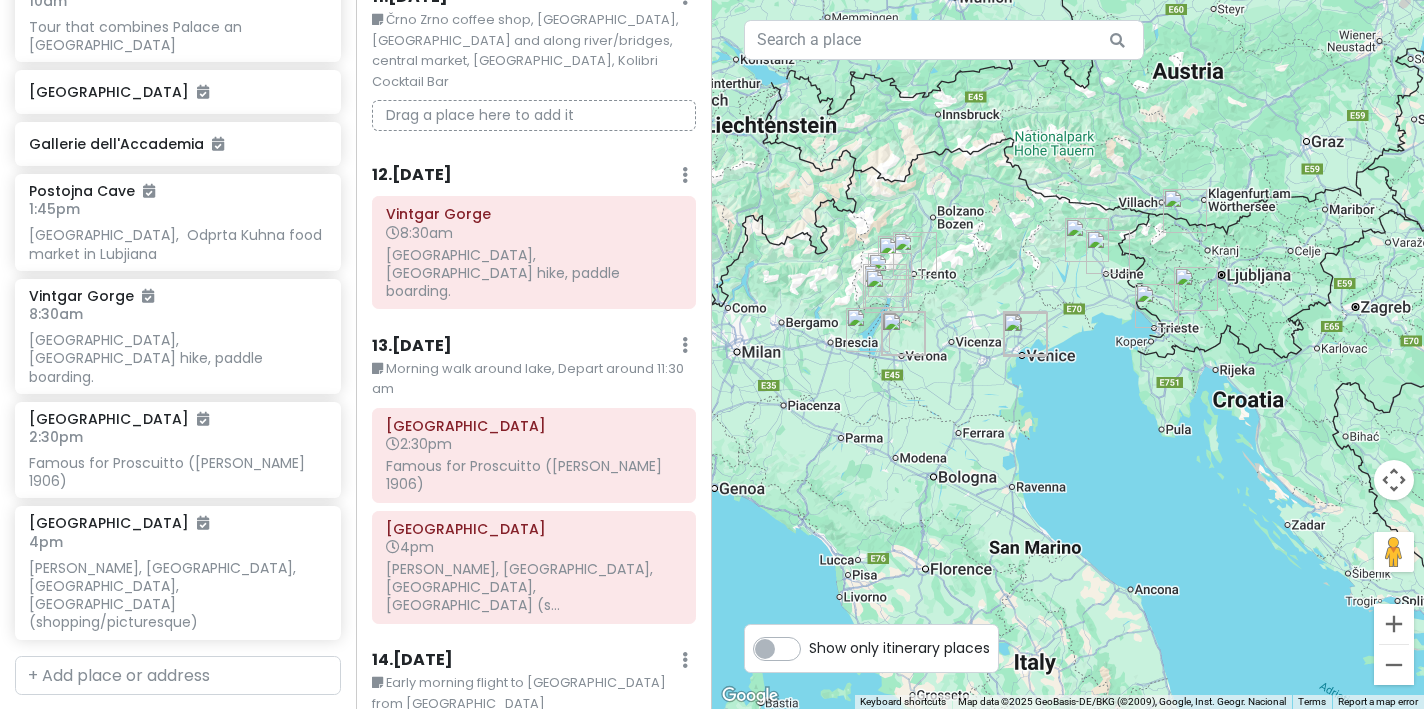 scroll, scrollTop: 1263, scrollLeft: 0, axis: vertical 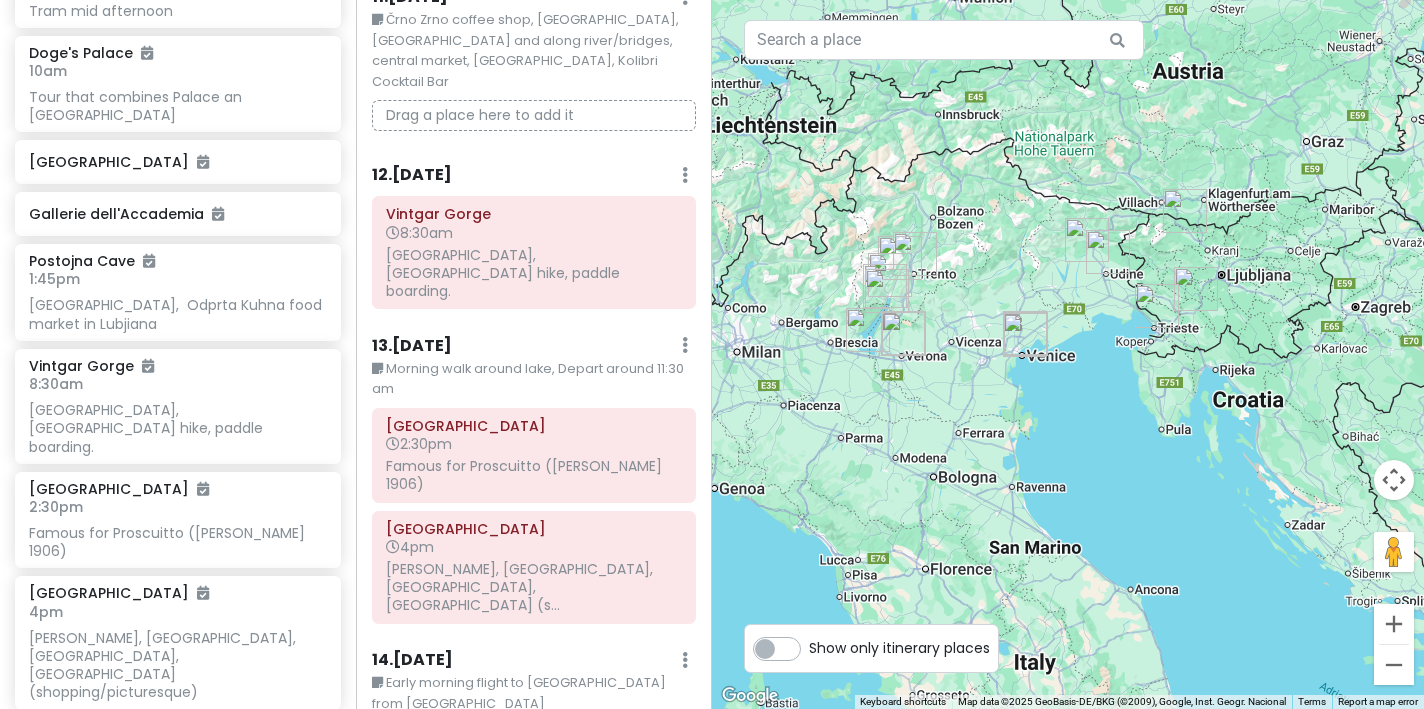 click on "Morning walk around lake, Depart around 11:30 am" at bounding box center (534, 379) 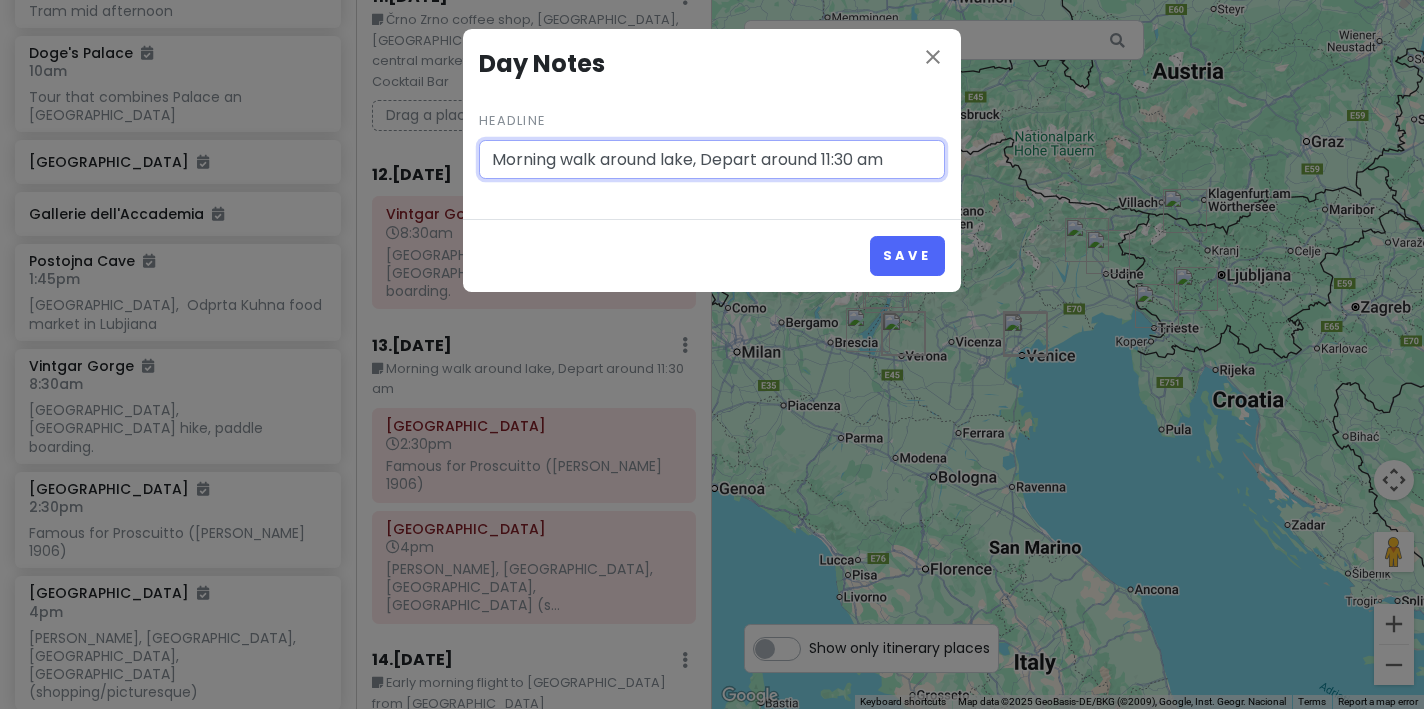 click on "Morning walk around lake, Depart around 11:30 am" at bounding box center [712, 160] 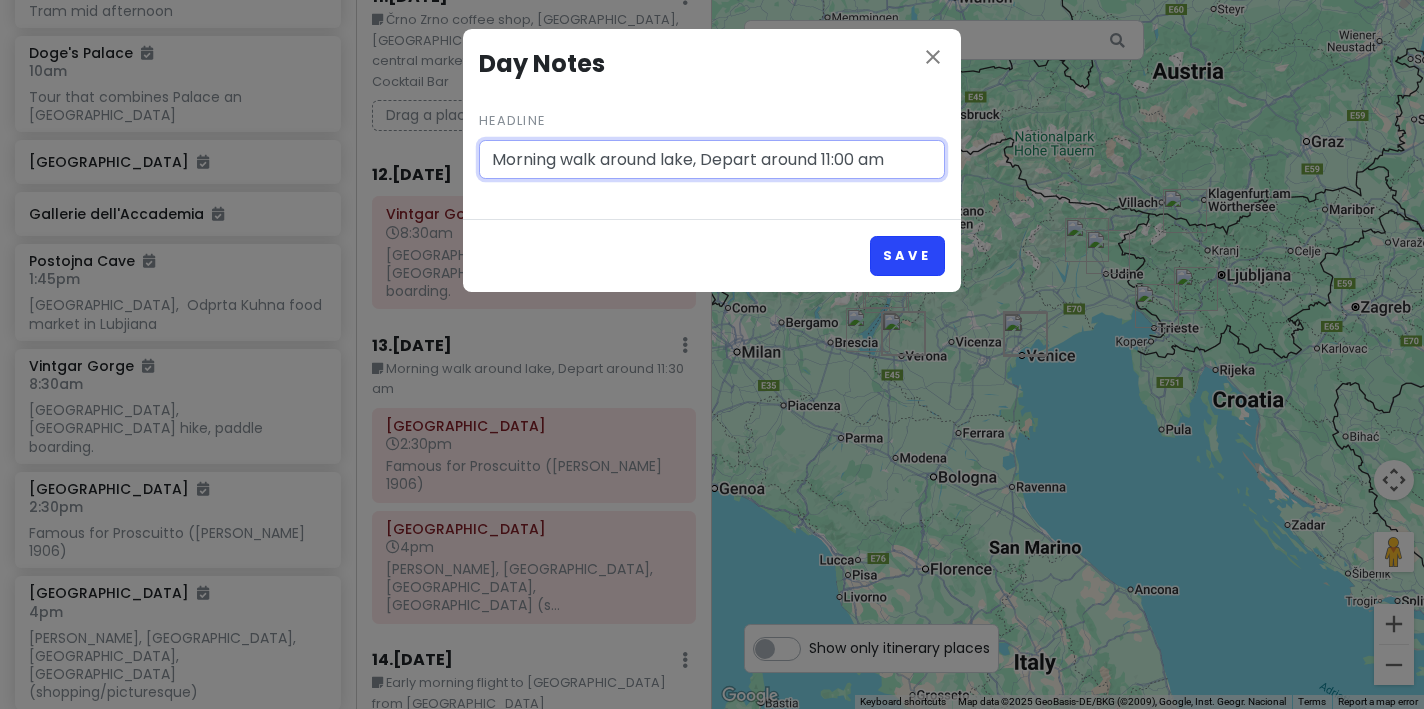 type on "Morning walk around lake, Depart around 11:00 am" 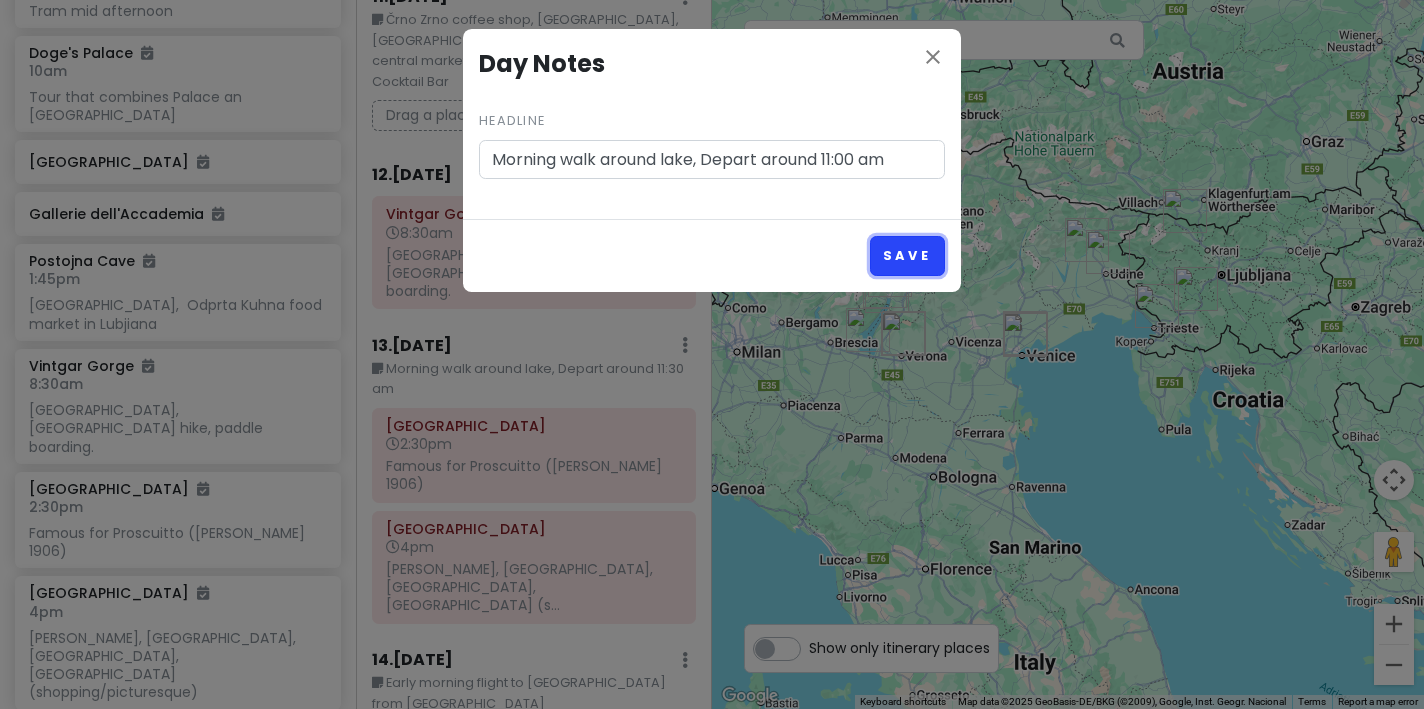 click on "Save" at bounding box center (907, 255) 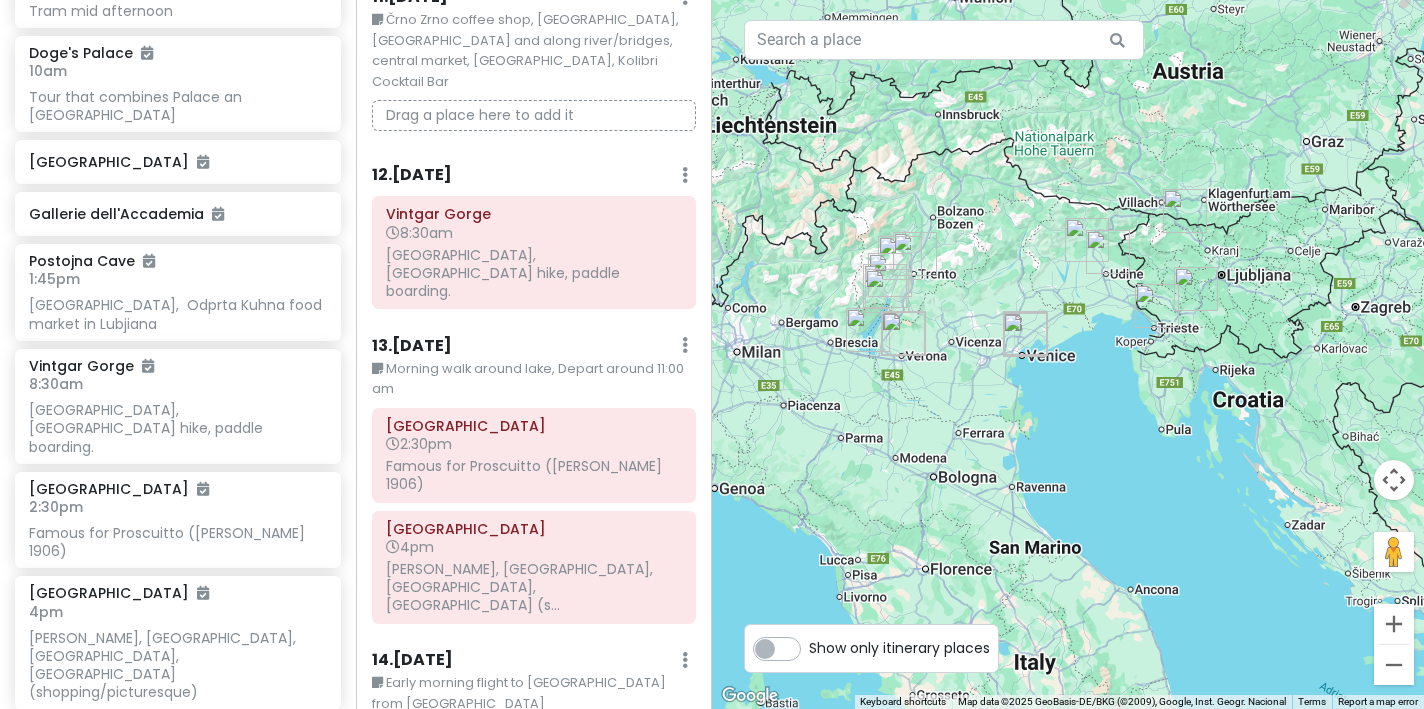 click on "Morning walk around lake, Depart around 11:00 am" at bounding box center [534, 379] 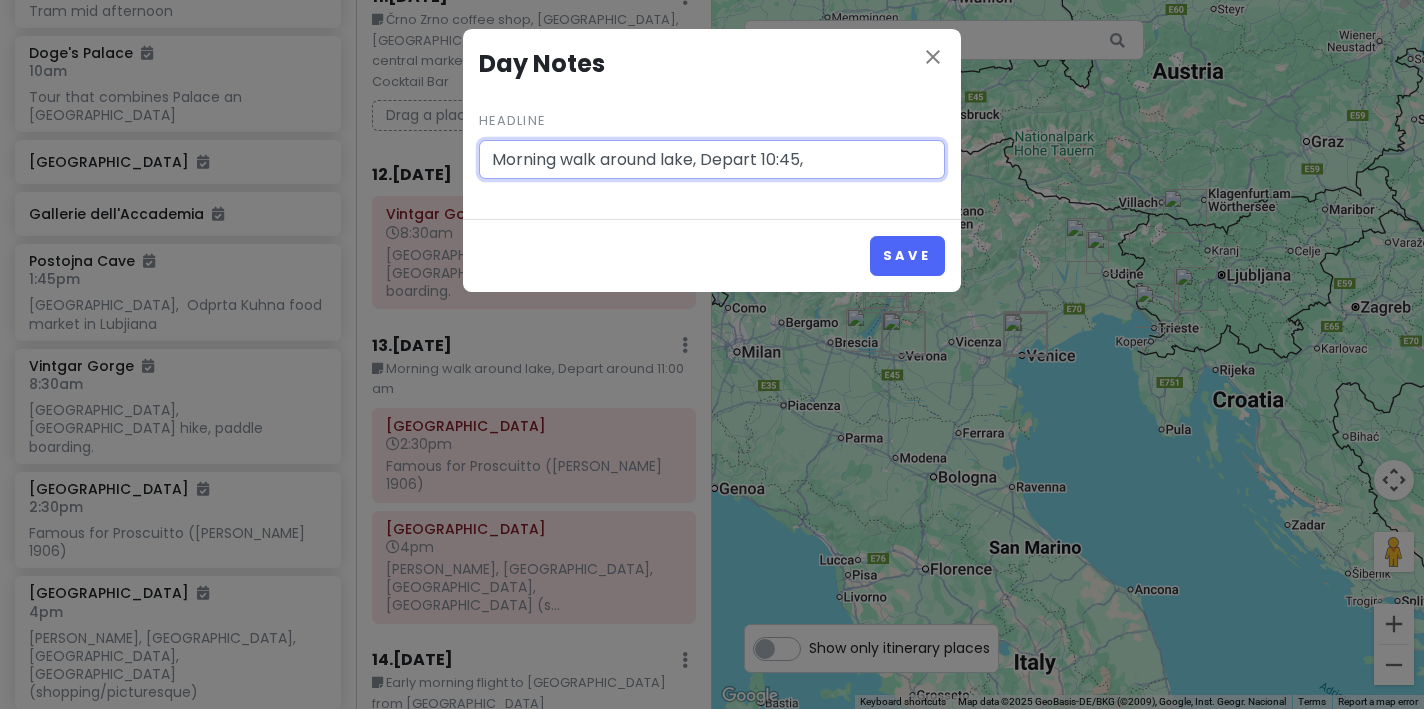 click on "Morning walk around lake, Depart 10:45," at bounding box center (712, 160) 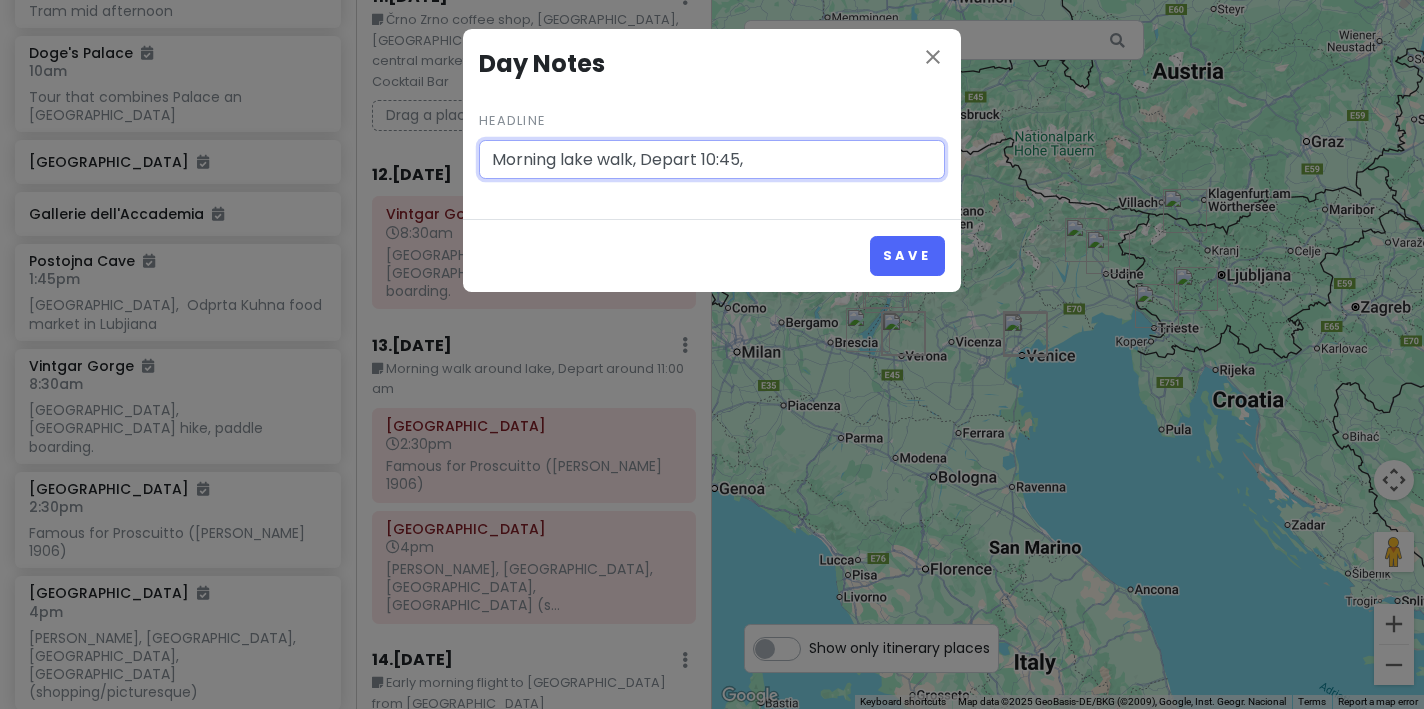 click on "Morning lake walk, Depart 10:45," at bounding box center (712, 160) 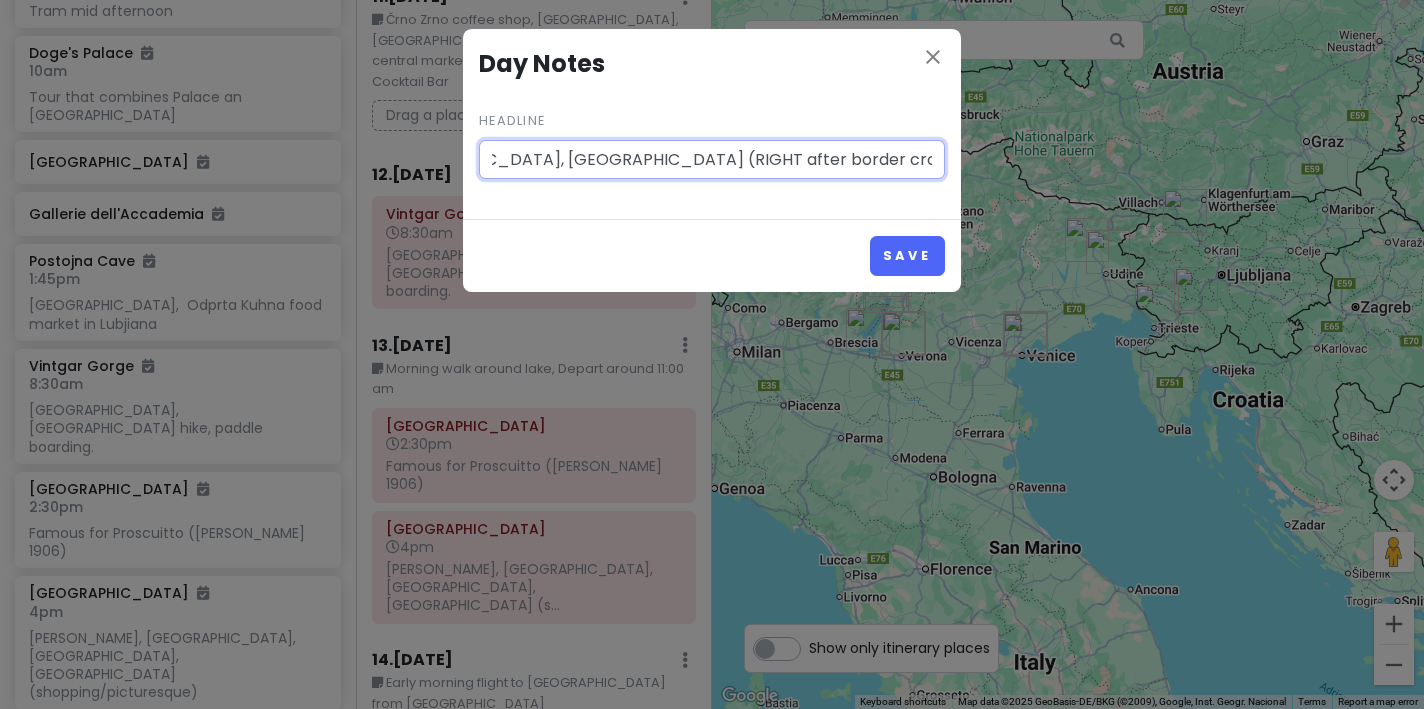 scroll, scrollTop: 0, scrollLeft: 407, axis: horizontal 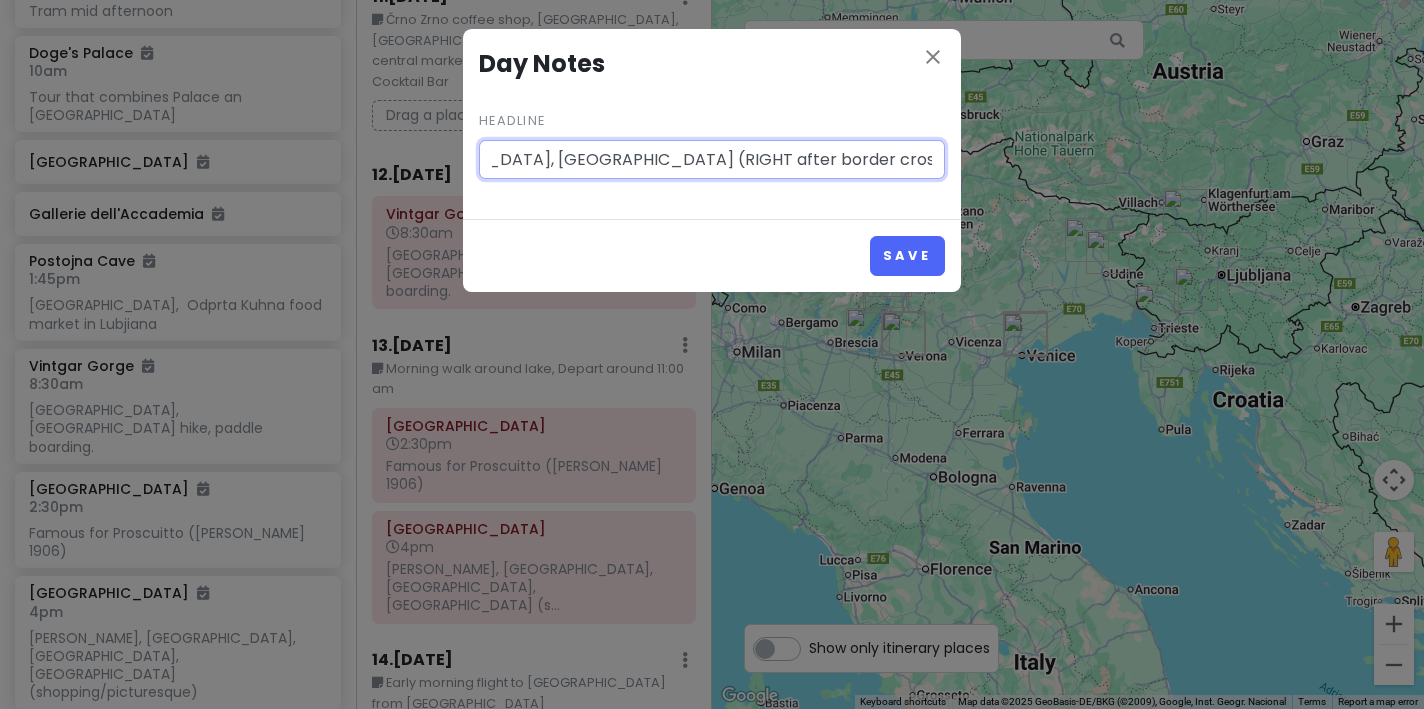type on "[GEOGRAPHIC_DATA], Depart 10:45, [GEOGRAPHIC_DATA], [GEOGRAPHIC_DATA] (RIGHT after border crossing), [GEOGRAPHIC_DATA]" 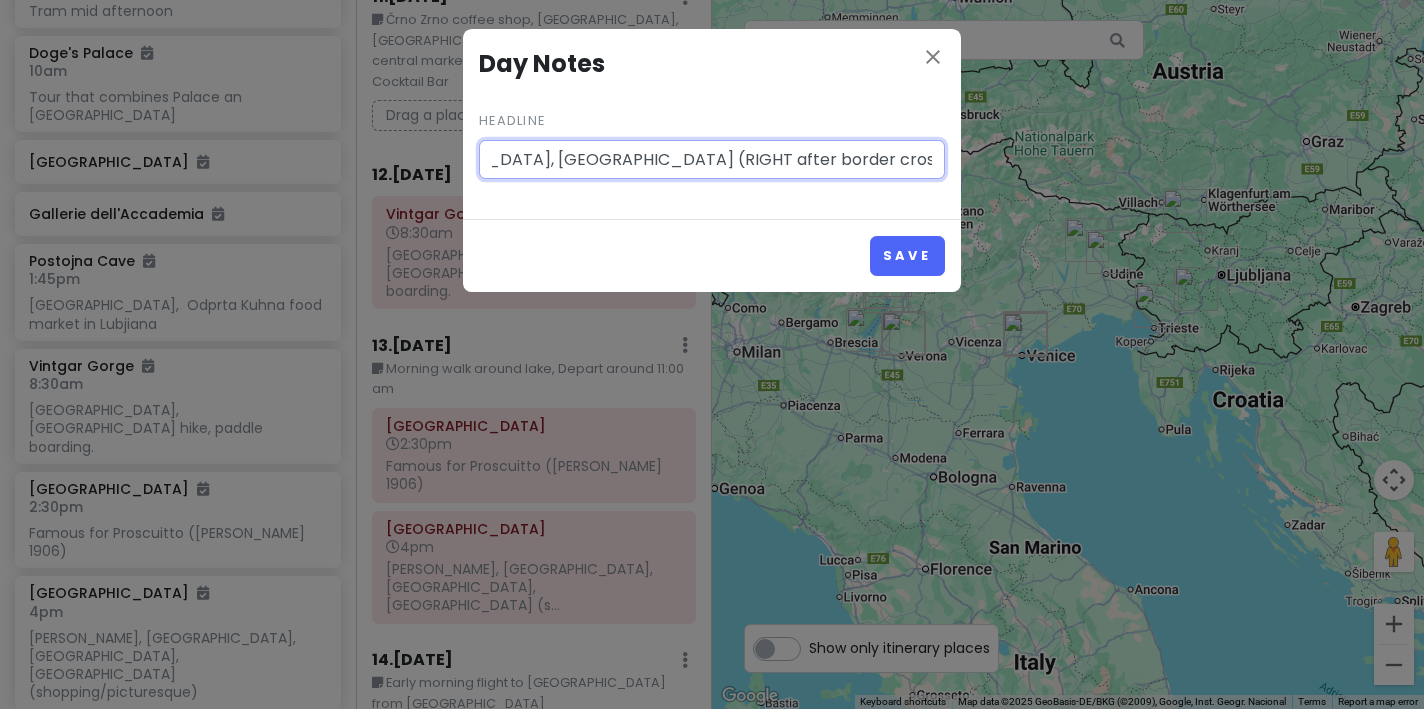 scroll, scrollTop: 0, scrollLeft: 0, axis: both 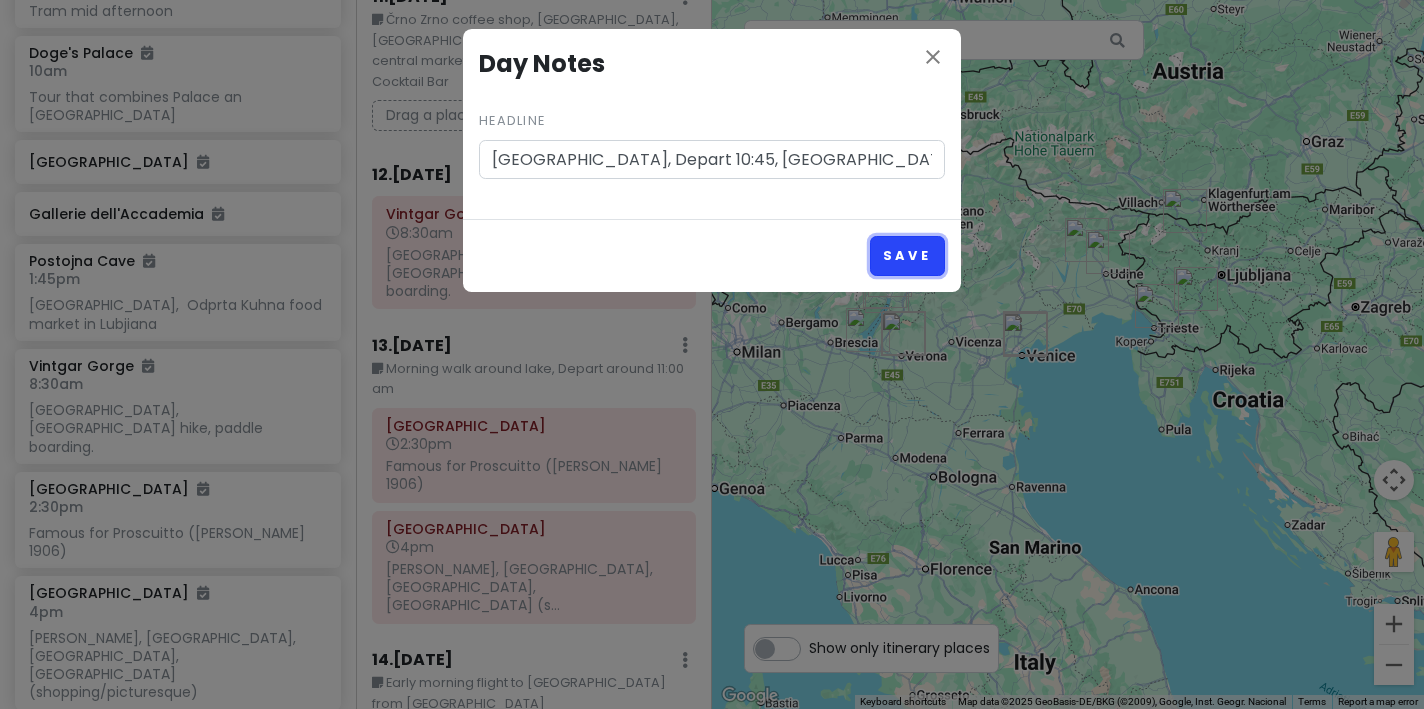 click on "Save" at bounding box center [907, 255] 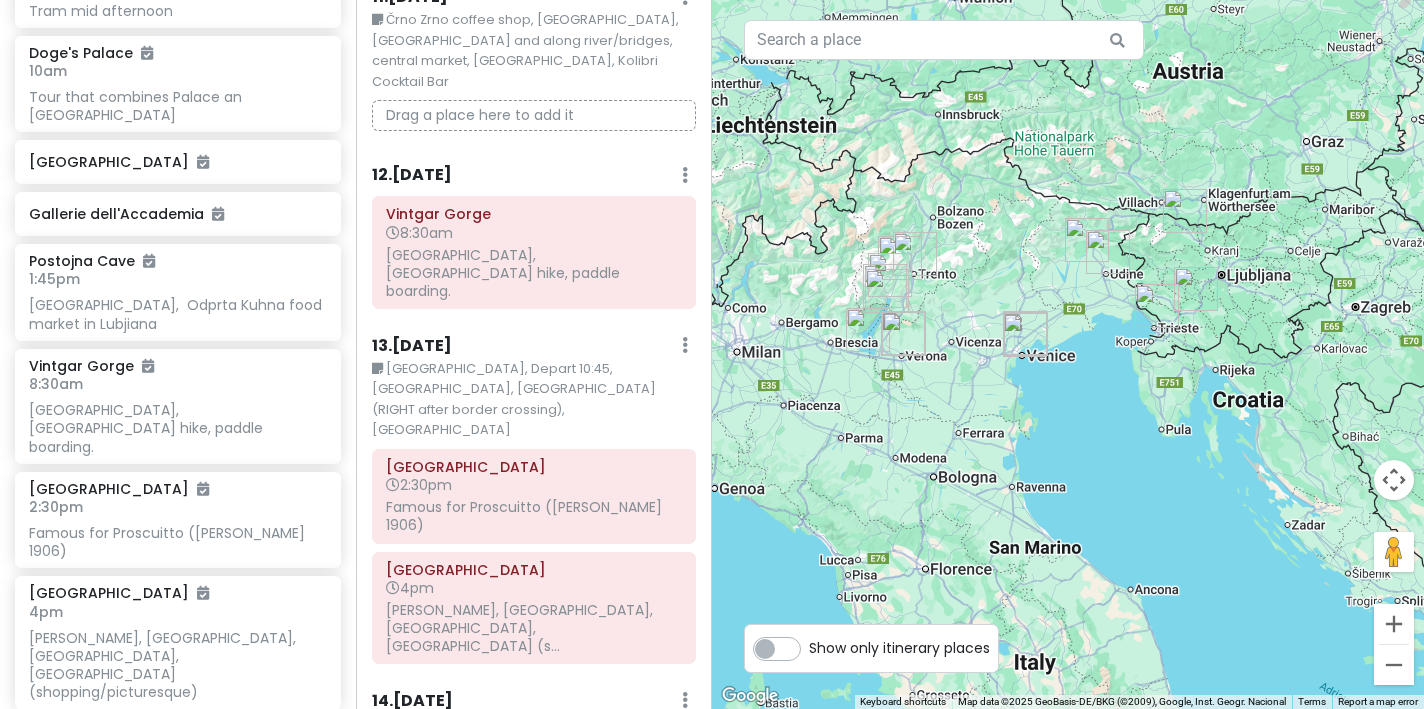 click on "[GEOGRAPHIC_DATA], Depart 10:45, [GEOGRAPHIC_DATA], [GEOGRAPHIC_DATA] (RIGHT after border crossing), [GEOGRAPHIC_DATA]" at bounding box center (534, 400) 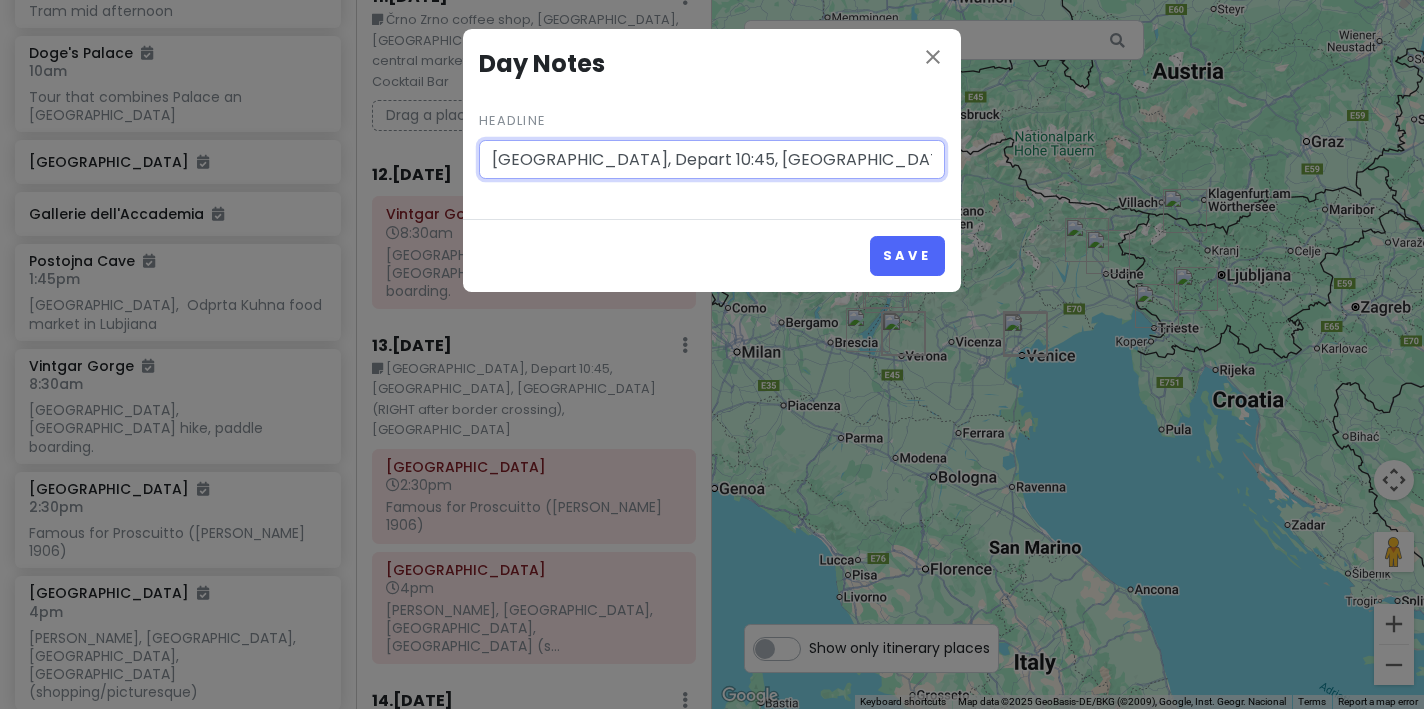 click on "[GEOGRAPHIC_DATA], Depart 10:45, [GEOGRAPHIC_DATA], [GEOGRAPHIC_DATA] (RIGHT after border crossing), [GEOGRAPHIC_DATA]" at bounding box center (712, 160) 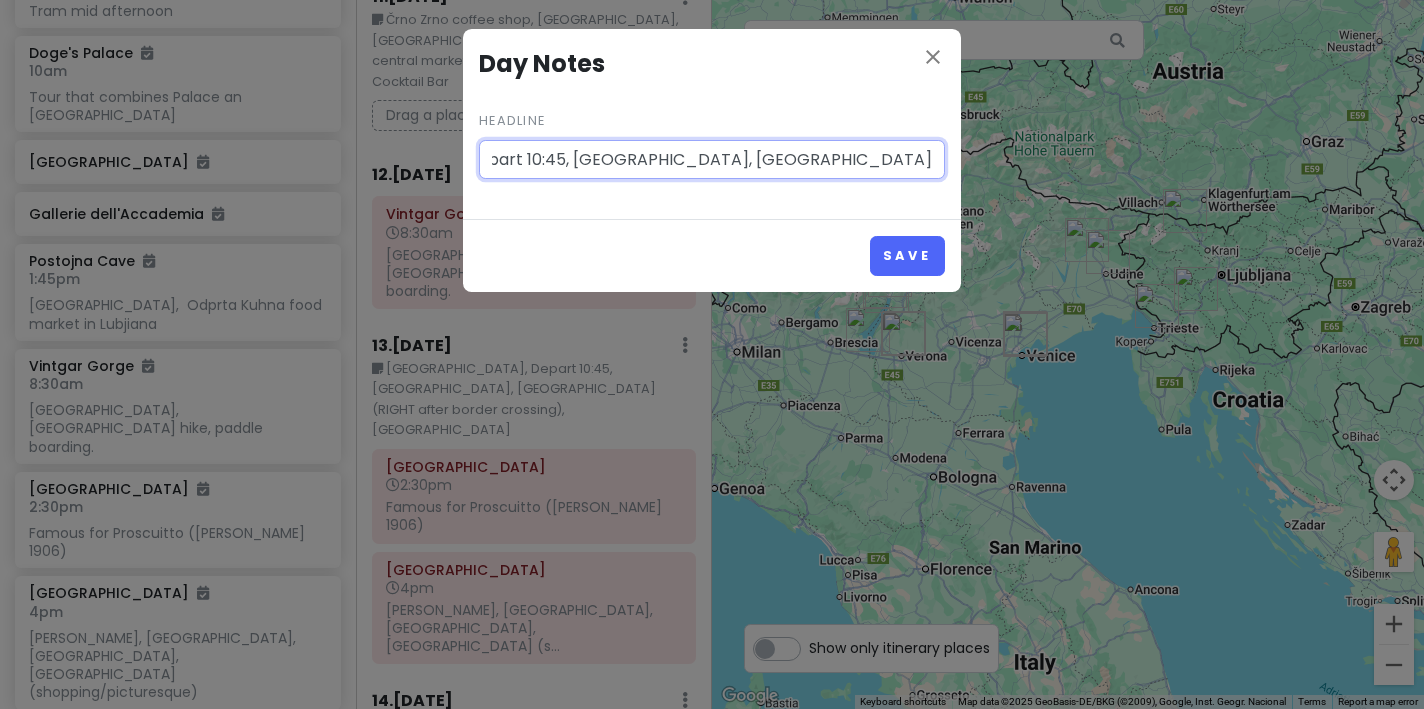 scroll, scrollTop: 0, scrollLeft: 407, axis: horizontal 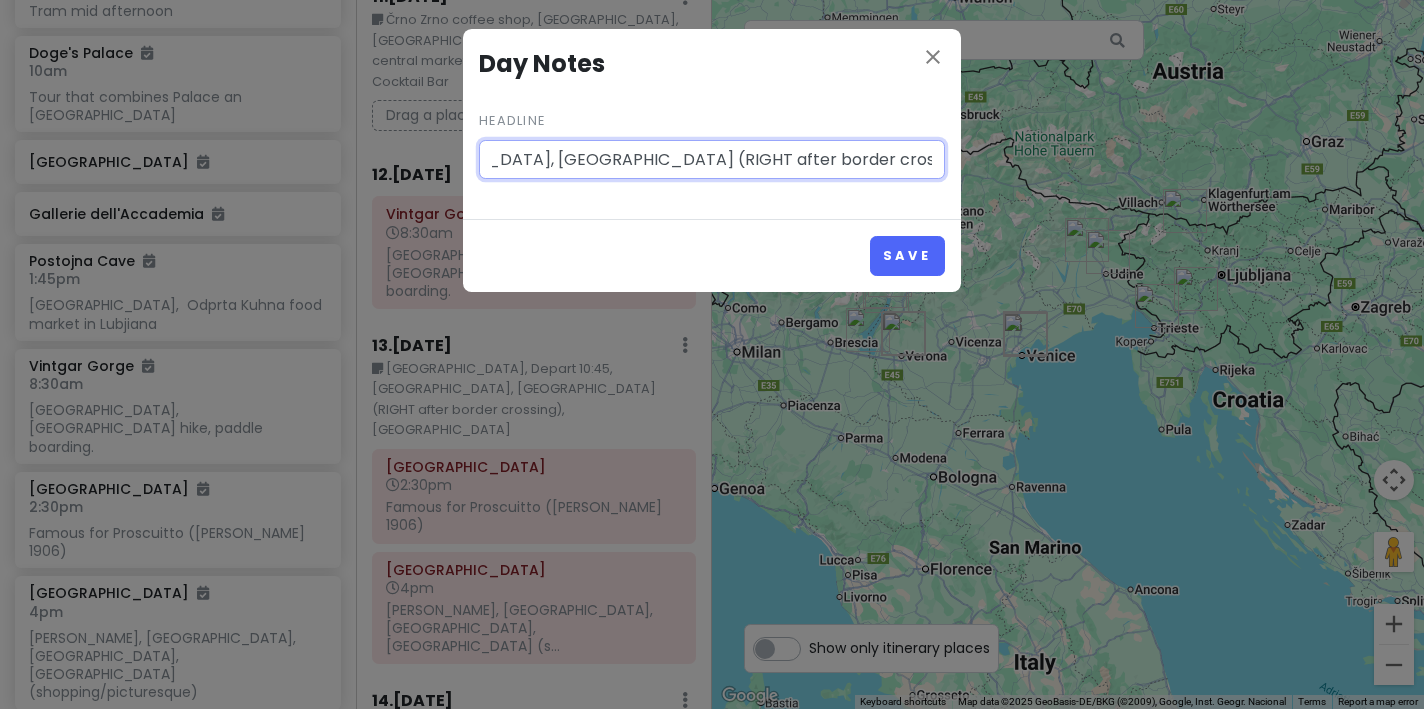 drag, startPoint x: 840, startPoint y: 154, endPoint x: 987, endPoint y: 166, distance: 147.48898 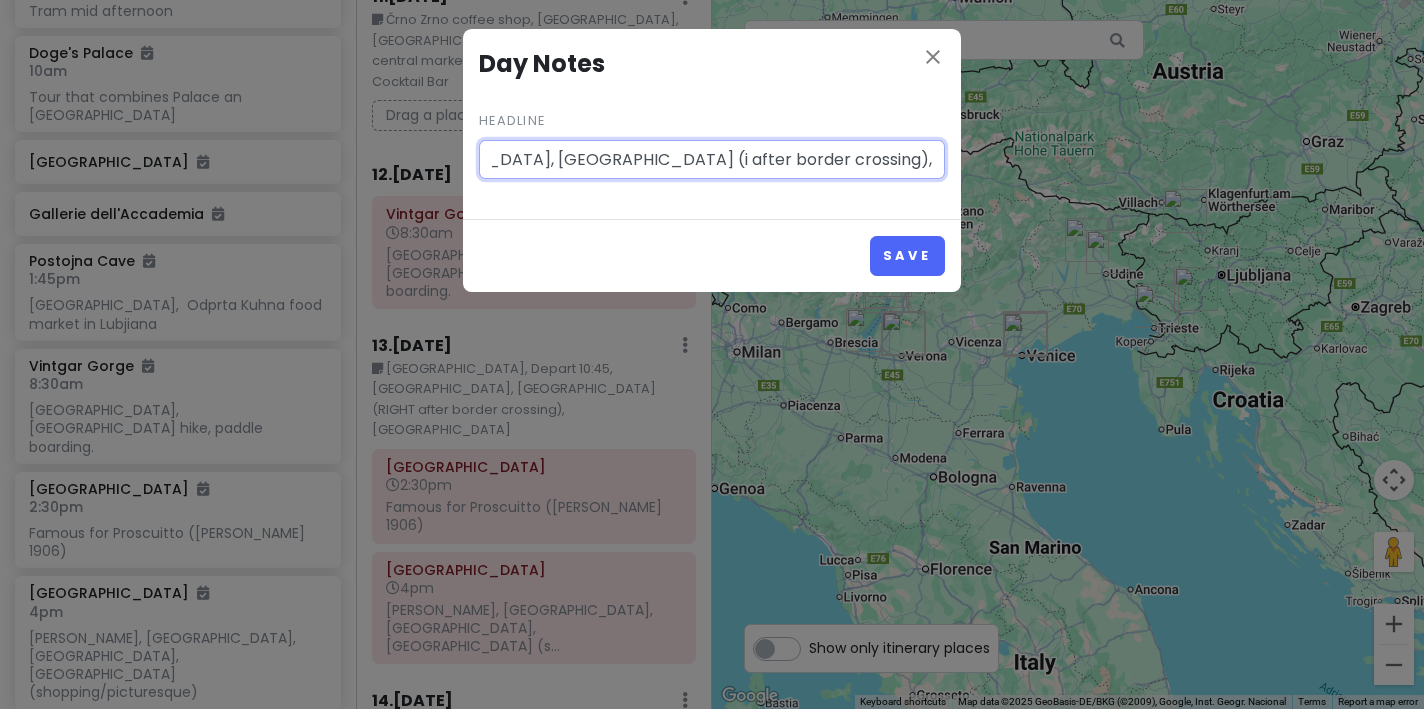 scroll, scrollTop: 0, scrollLeft: 365, axis: horizontal 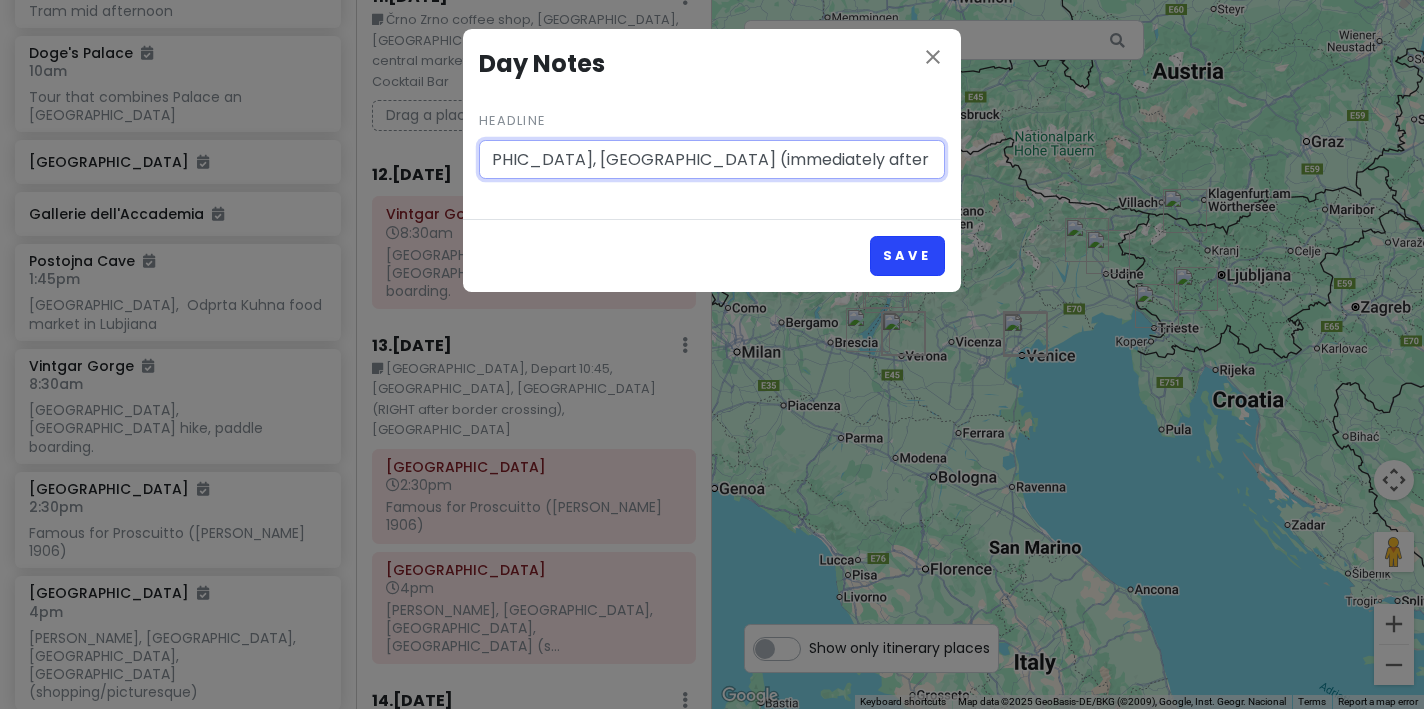 type on "[GEOGRAPHIC_DATA], Depart 10:45, [GEOGRAPHIC_DATA], [GEOGRAPHIC_DATA] (immediately after border crossing), [GEOGRAPHIC_DATA]" 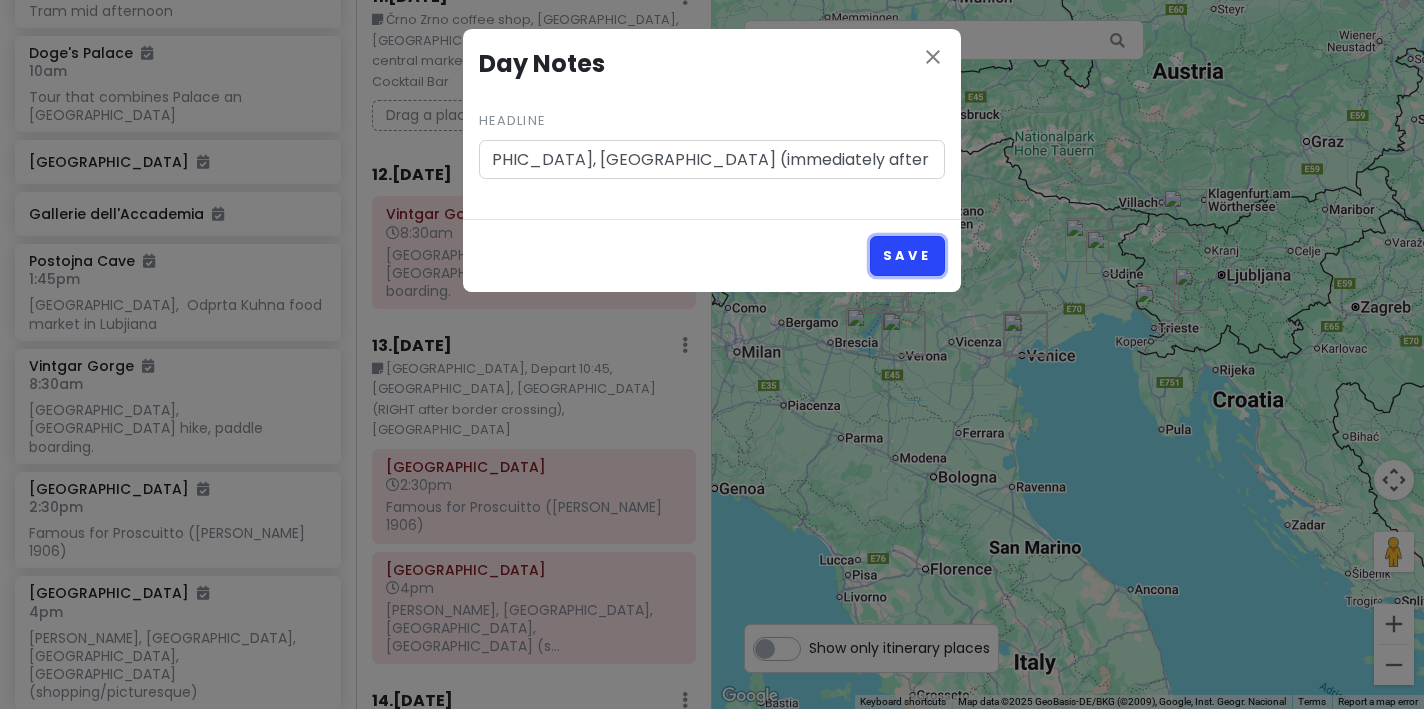scroll, scrollTop: 0, scrollLeft: 0, axis: both 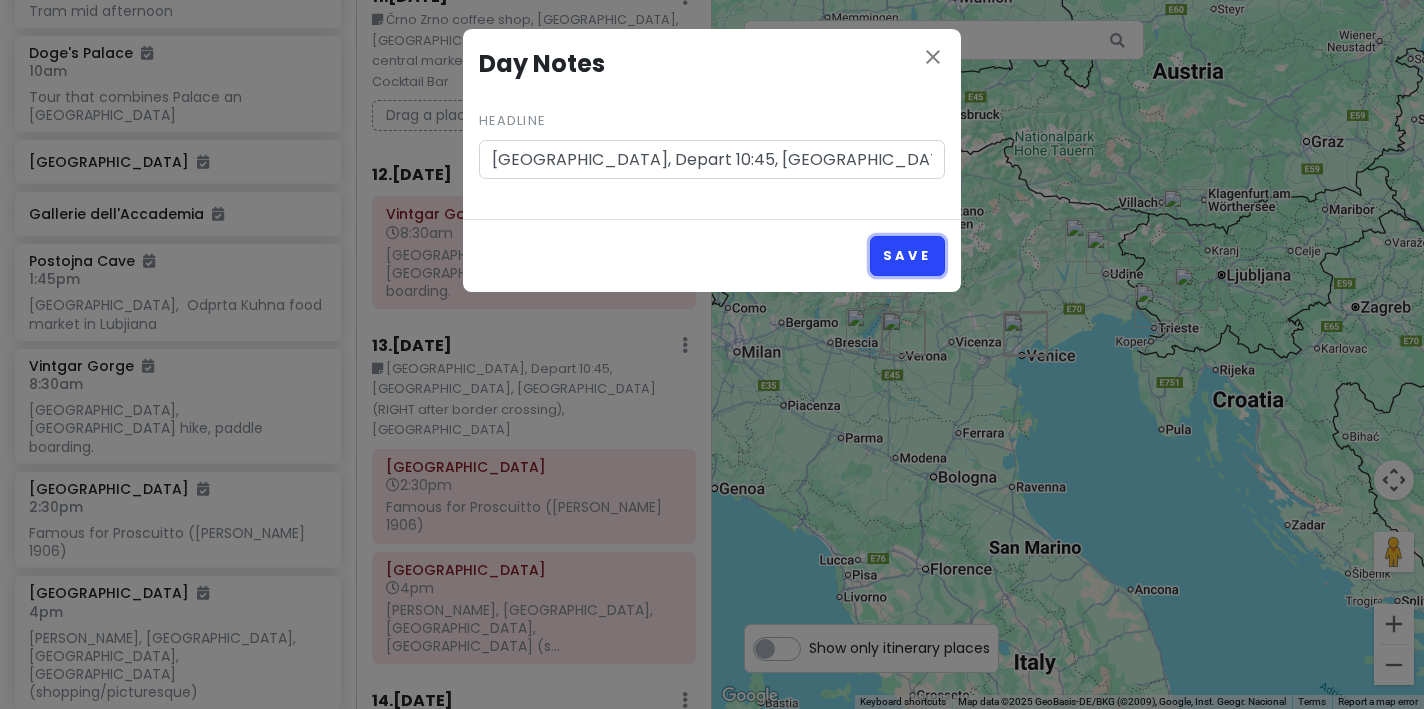 click on "Save" at bounding box center (907, 255) 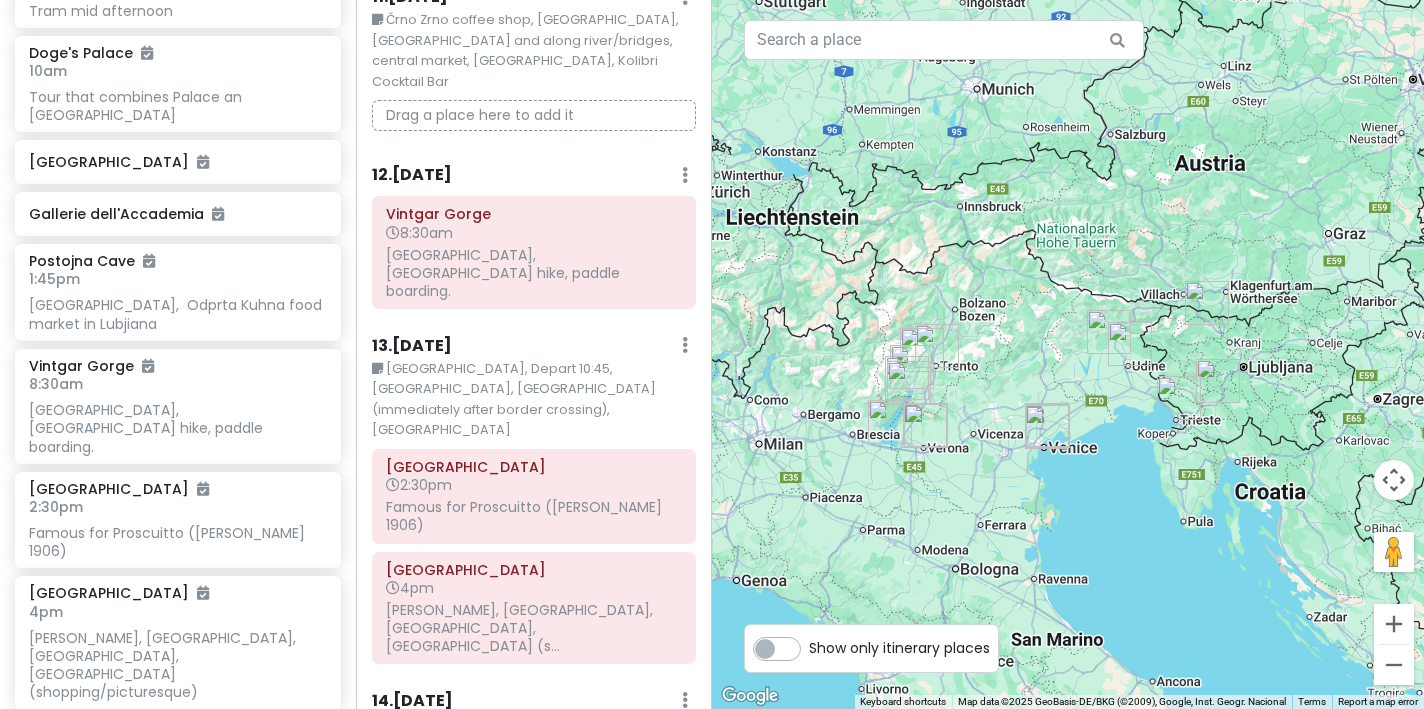 drag, startPoint x: 832, startPoint y: 380, endPoint x: 858, endPoint y: 472, distance: 95.60335 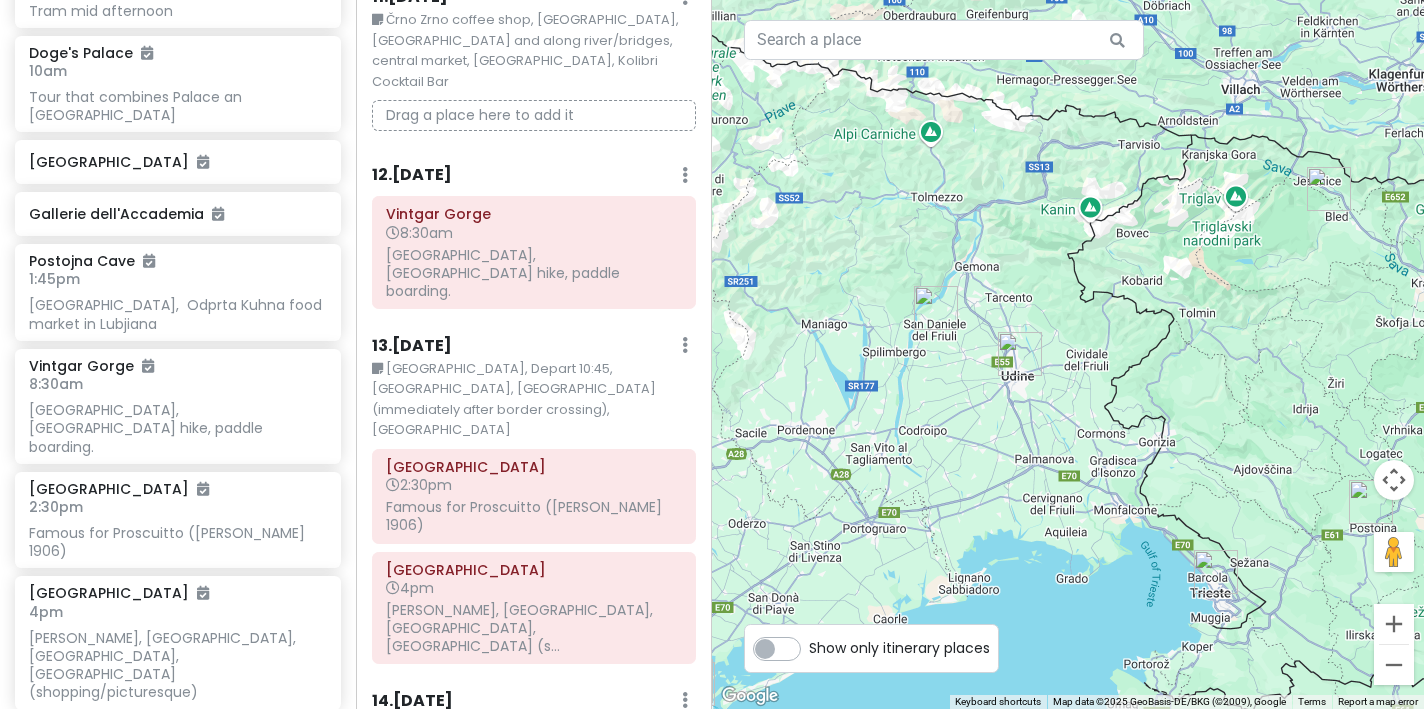 drag, startPoint x: 1041, startPoint y: 326, endPoint x: 946, endPoint y: 382, distance: 110.276924 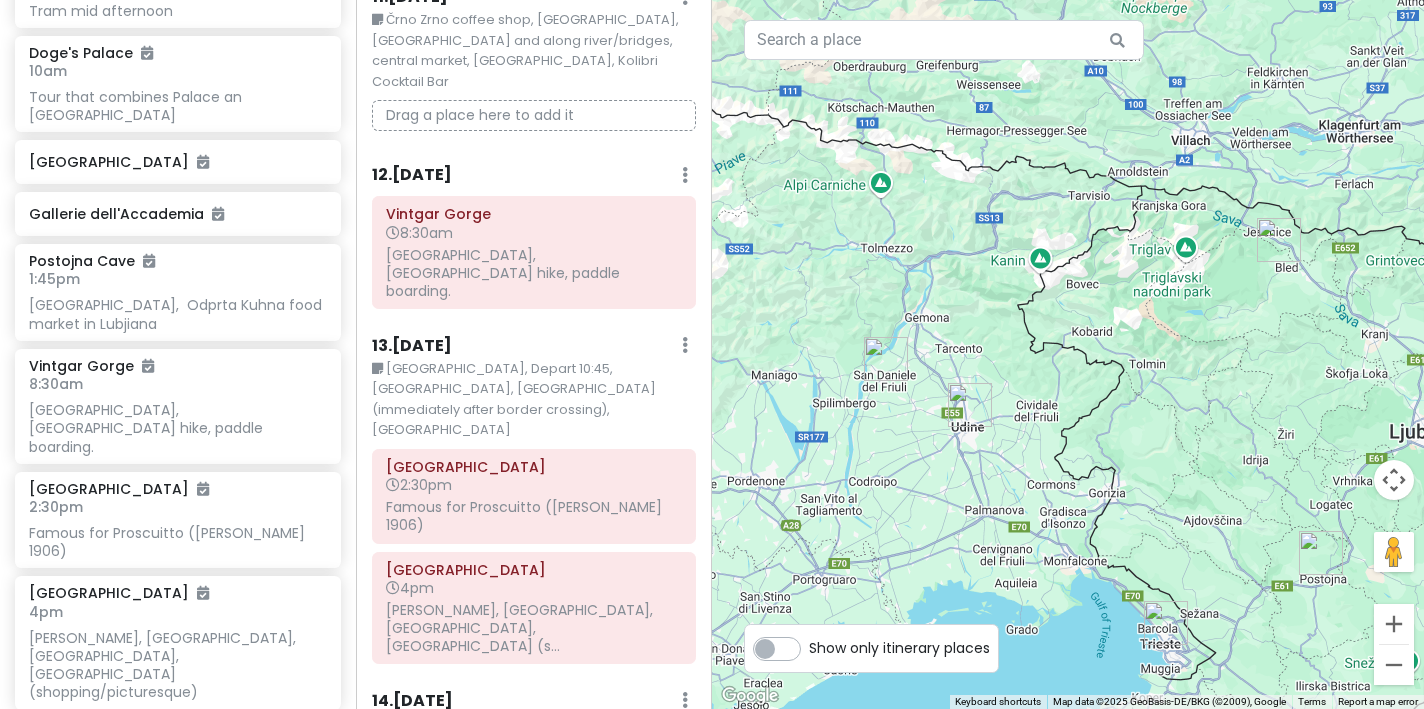 drag, startPoint x: 955, startPoint y: 358, endPoint x: 918, endPoint y: 418, distance: 70.491135 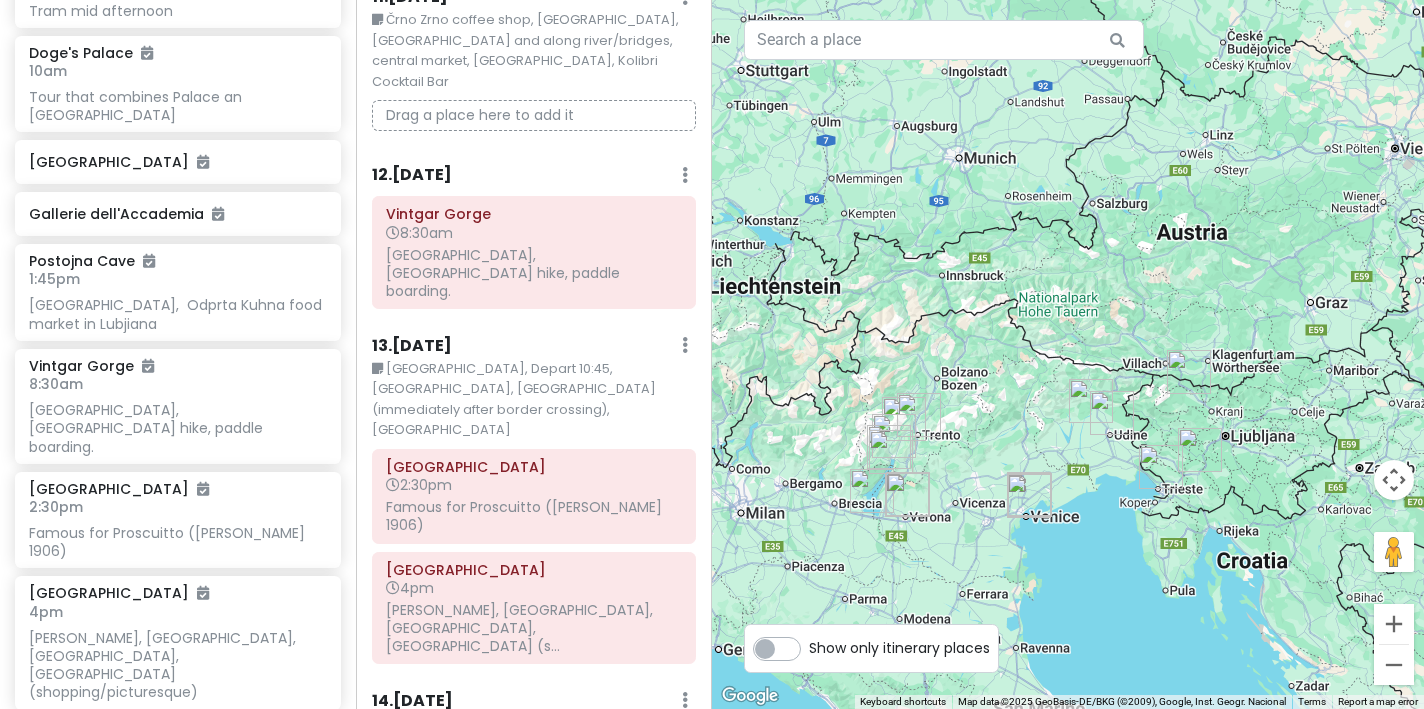 drag, startPoint x: 827, startPoint y: 415, endPoint x: 1010, endPoint y: 425, distance: 183.27303 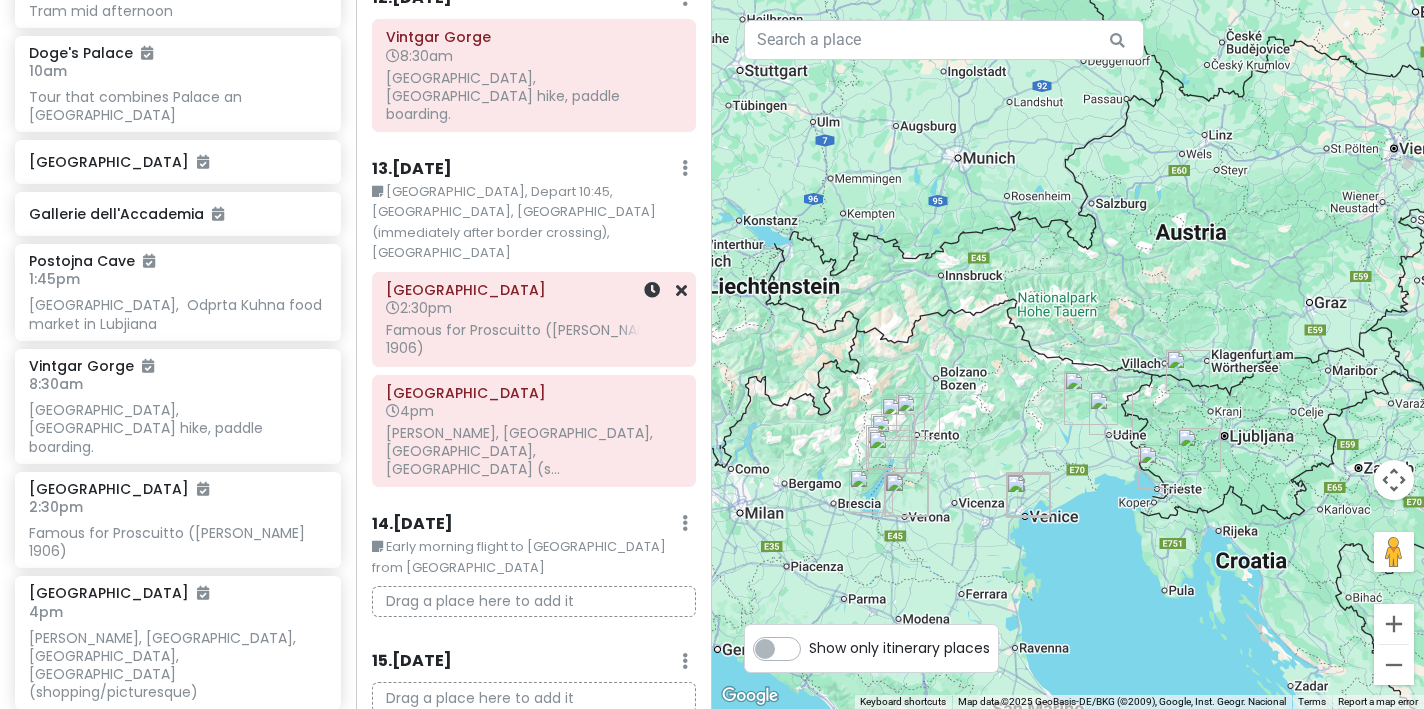 scroll, scrollTop: 2197, scrollLeft: 0, axis: vertical 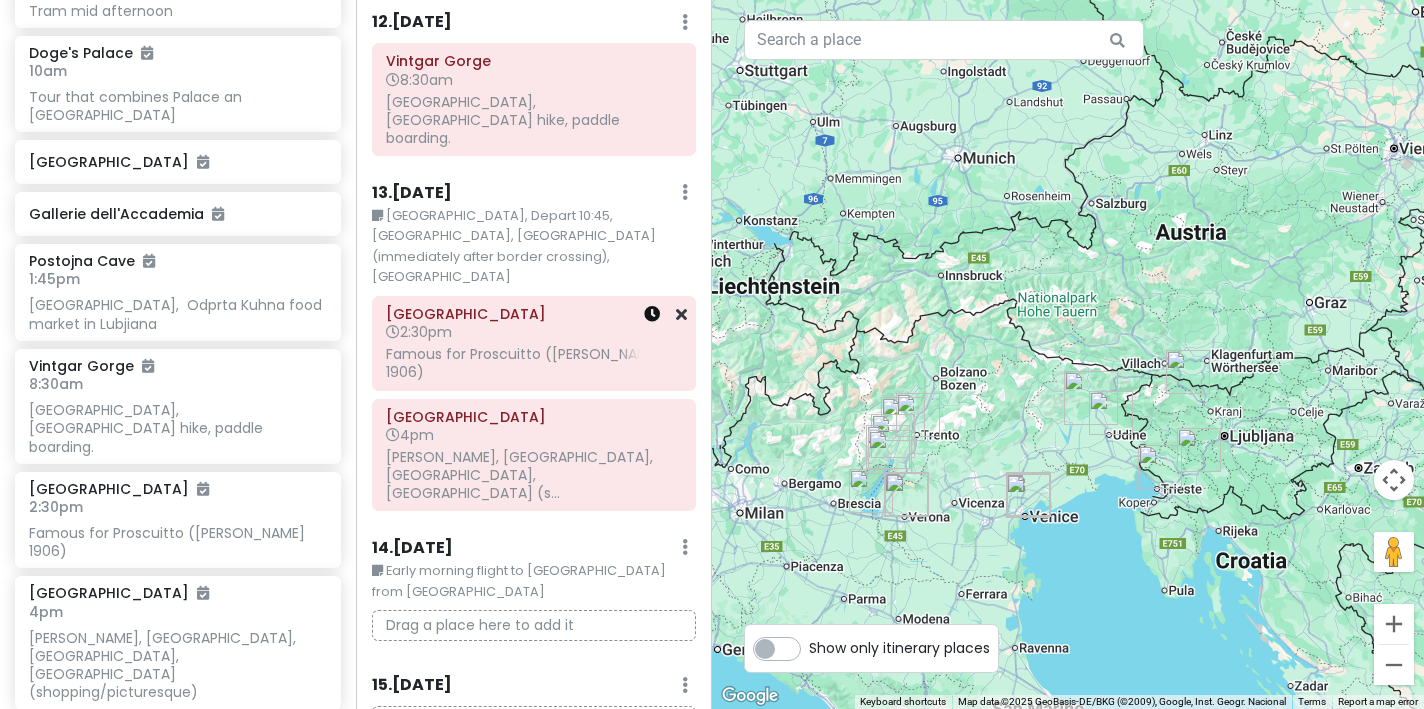 click at bounding box center (652, 314) 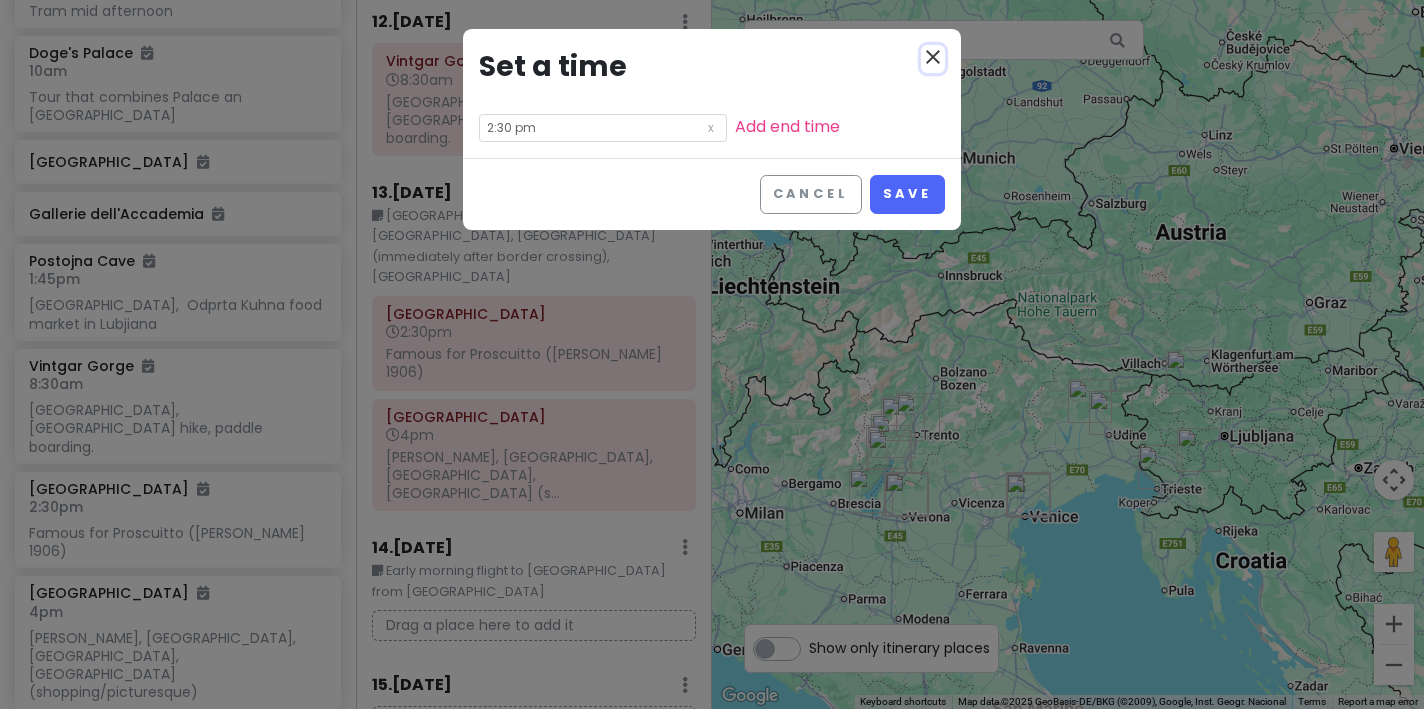 click on "close" at bounding box center [933, 57] 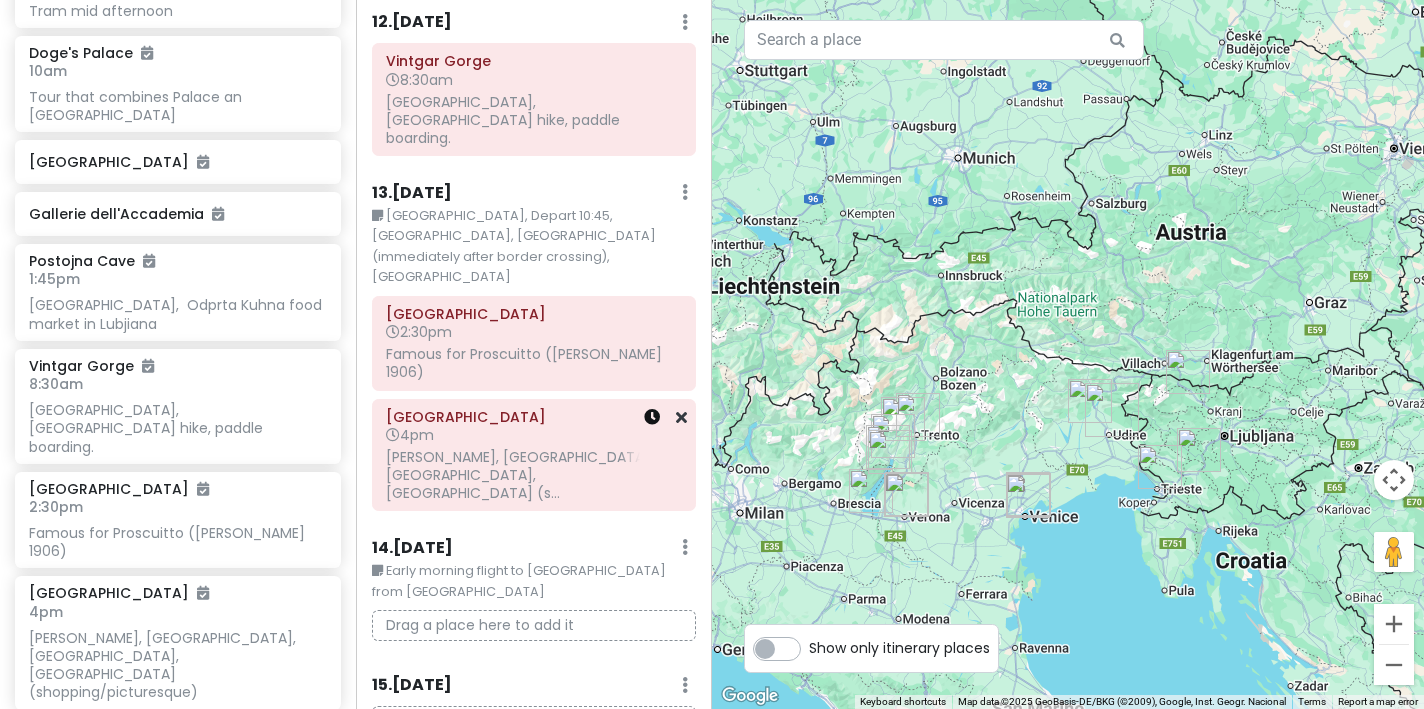 click at bounding box center [652, 417] 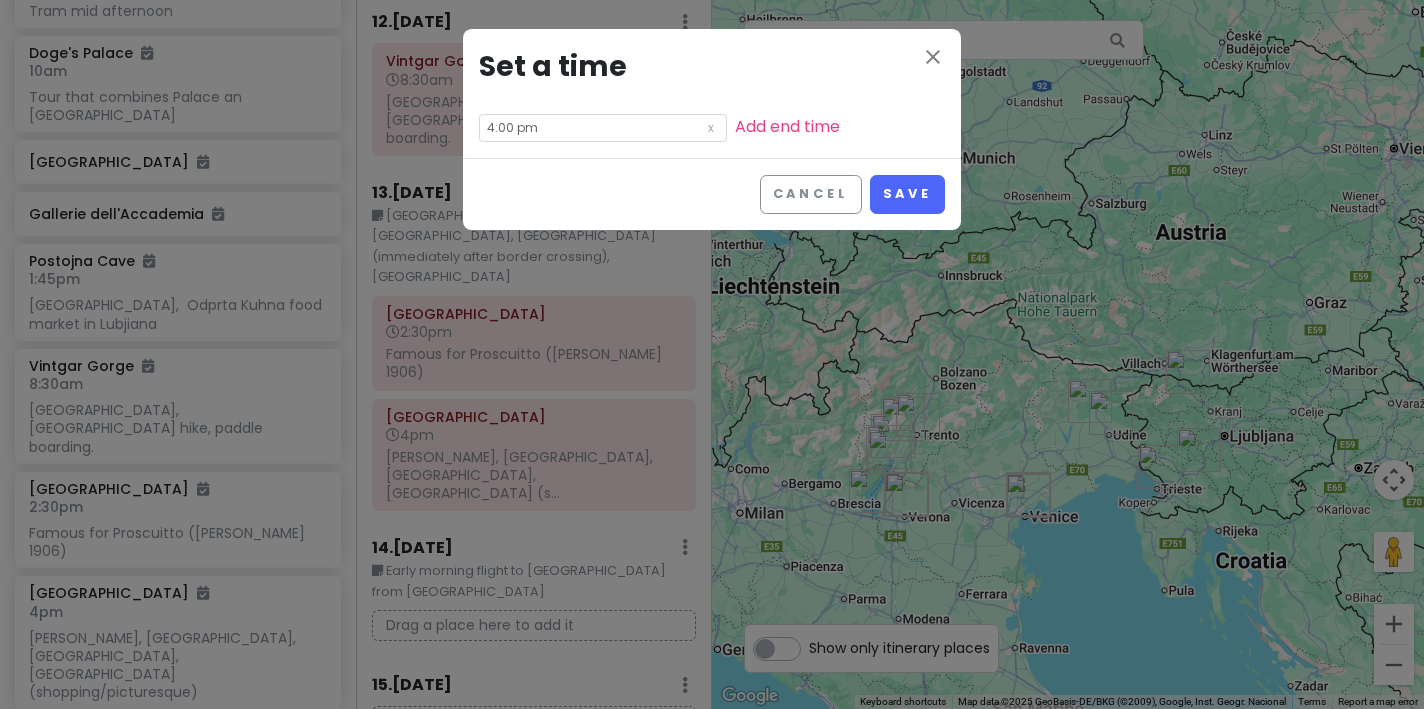 click on "close Set a time 4:00 pm Add end time Cancel Save" at bounding box center (712, 354) 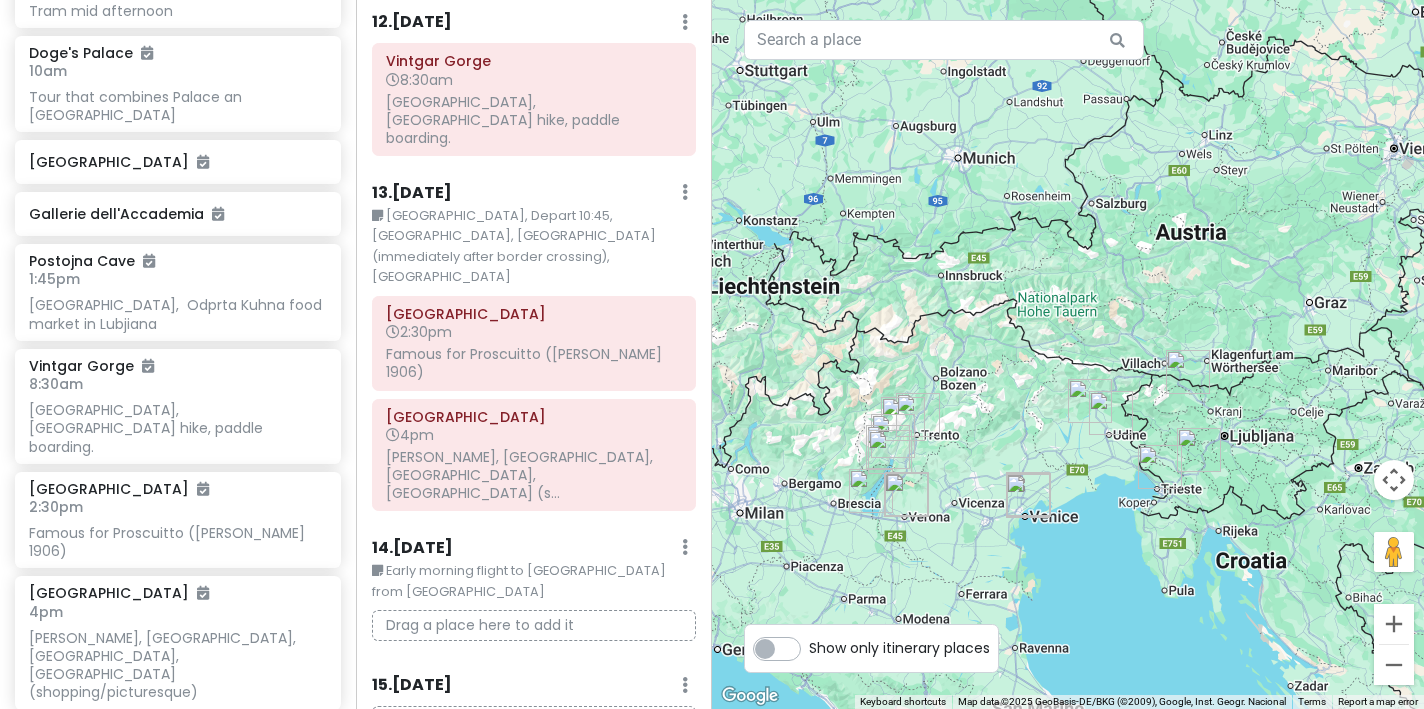 click on "[GEOGRAPHIC_DATA], Depart 10:45, [GEOGRAPHIC_DATA], [GEOGRAPHIC_DATA] (immediately after border crossing), [GEOGRAPHIC_DATA]" at bounding box center [534, 247] 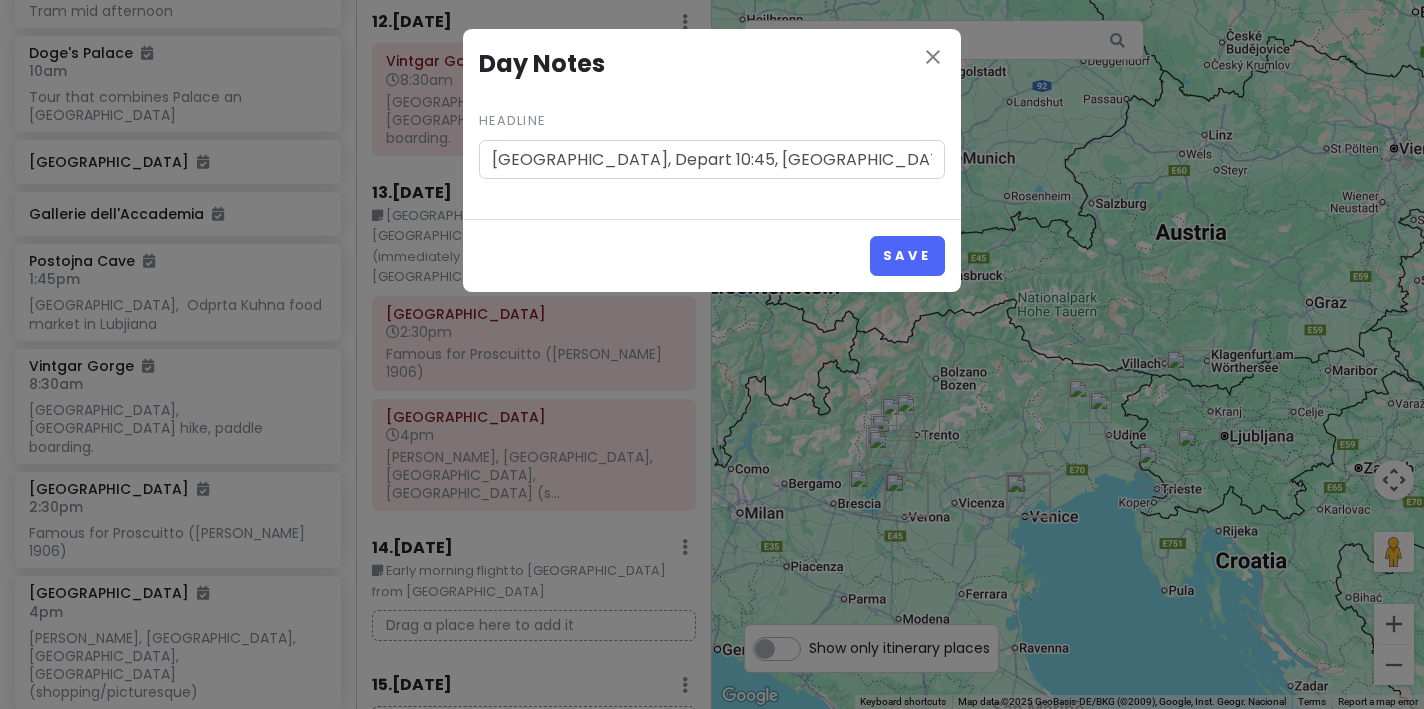 click on "[GEOGRAPHIC_DATA], Depart 10:45, [GEOGRAPHIC_DATA], [GEOGRAPHIC_DATA] (immediately after border crossing), [GEOGRAPHIC_DATA]" at bounding box center [712, 160] 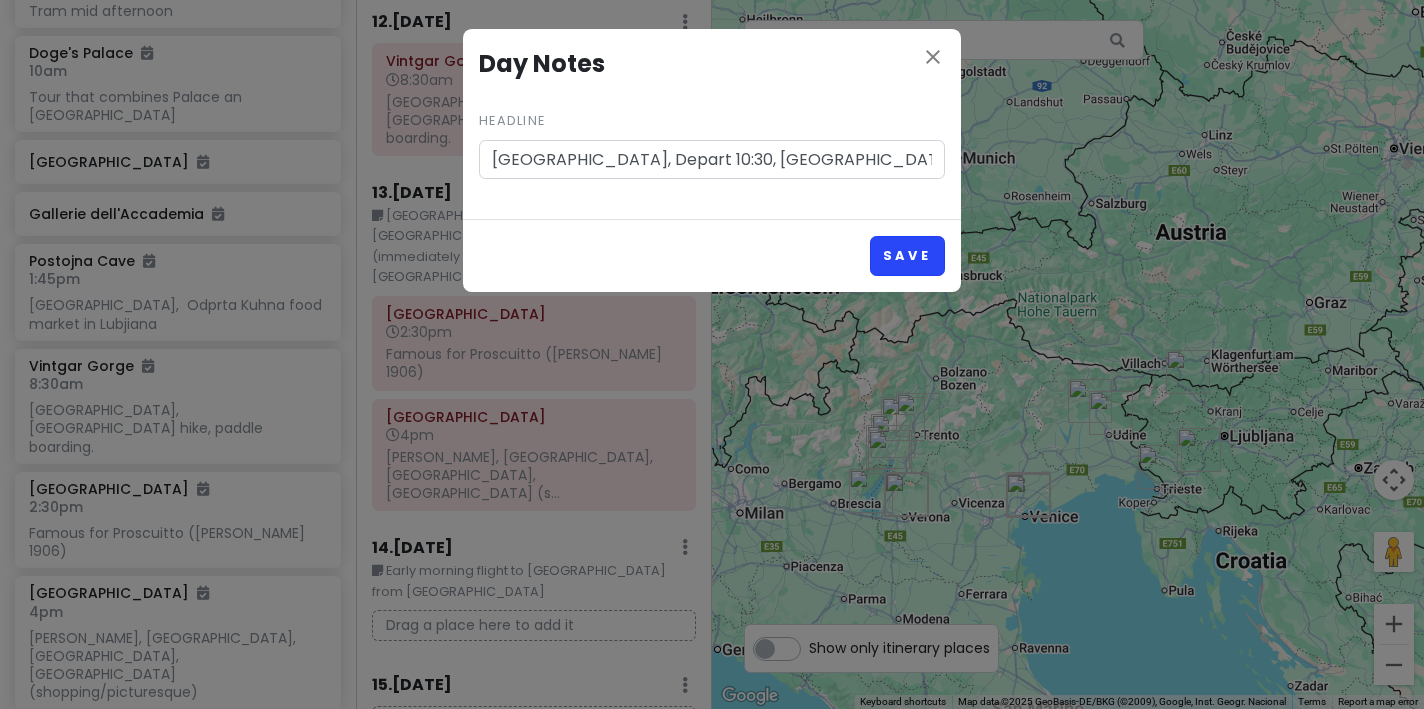 type on "[GEOGRAPHIC_DATA], Depart 10:30, [GEOGRAPHIC_DATA], [GEOGRAPHIC_DATA] (immediately after border crossing), [GEOGRAPHIC_DATA]" 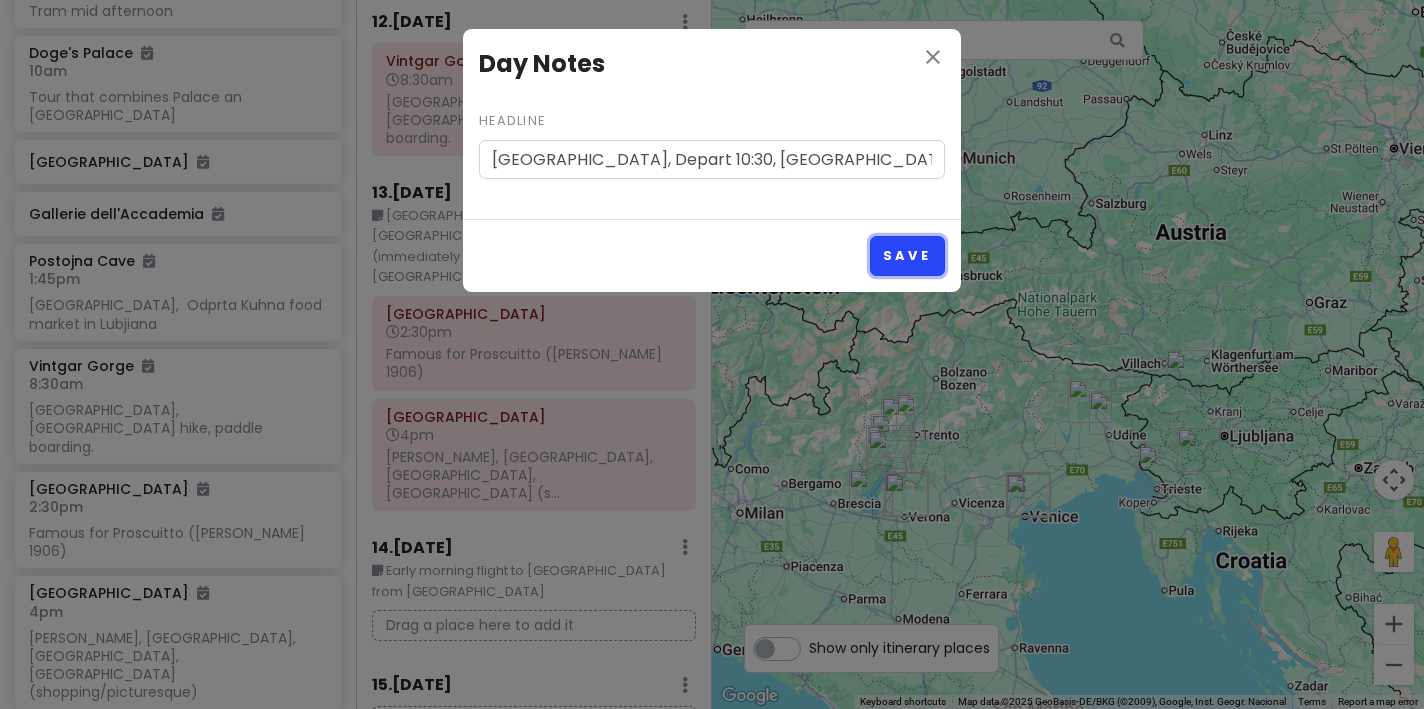 click on "Save" at bounding box center [907, 255] 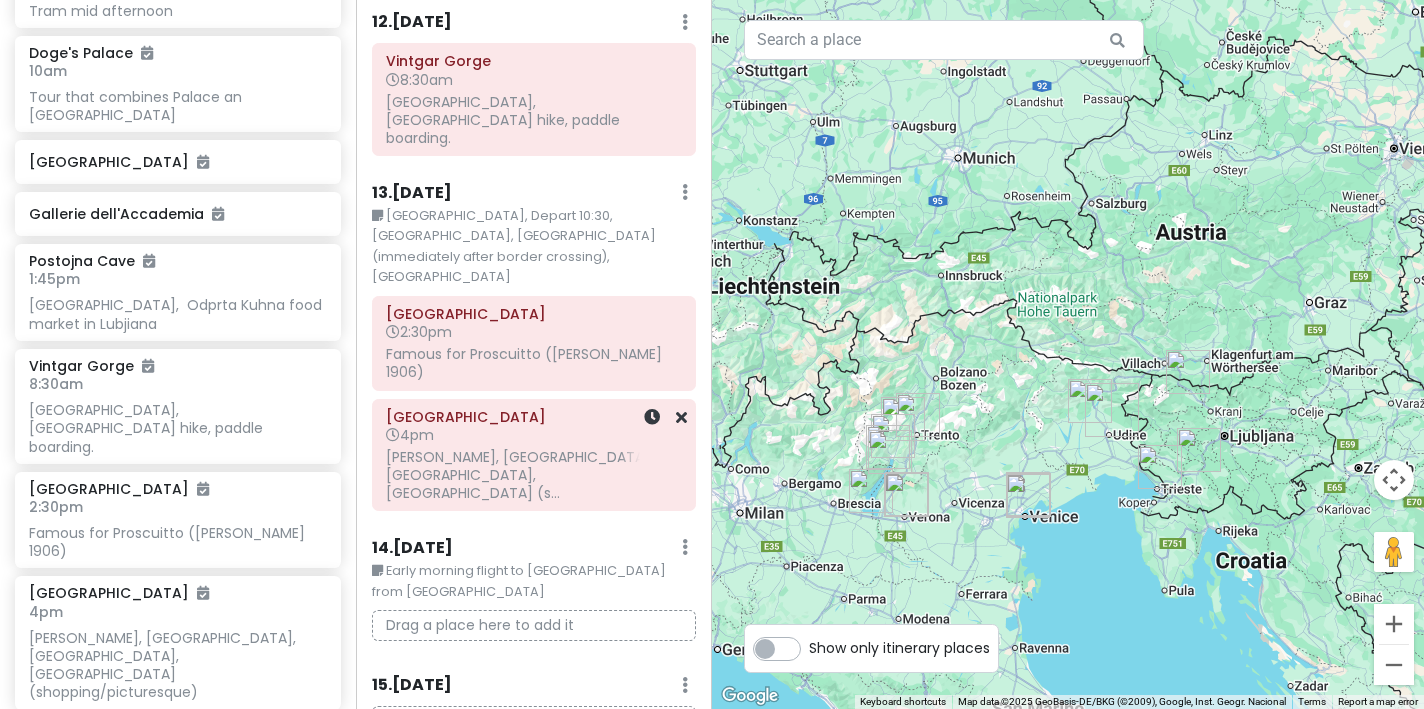 click at bounding box center [653, 455] 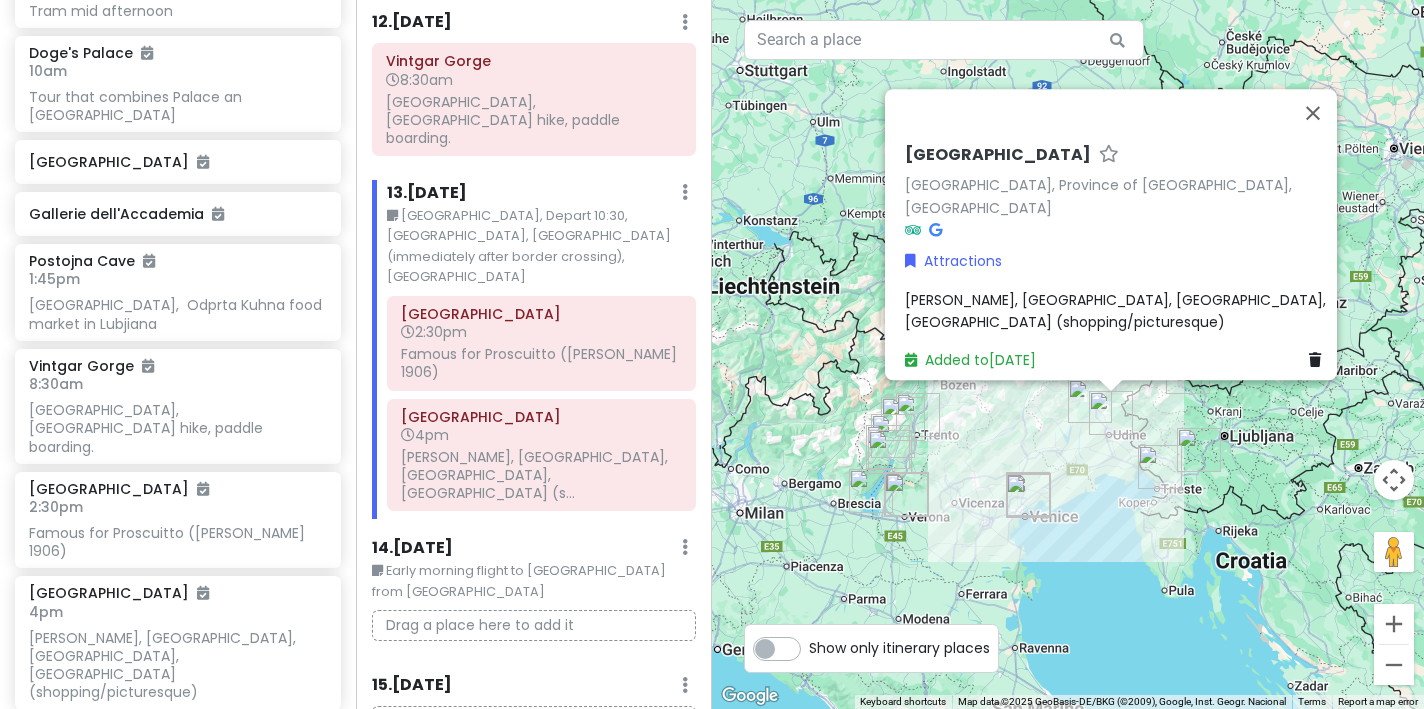click on "[PERSON_NAME], [GEOGRAPHIC_DATA], [GEOGRAPHIC_DATA], [GEOGRAPHIC_DATA] (shopping/picturesque)" at bounding box center (1117, 310) 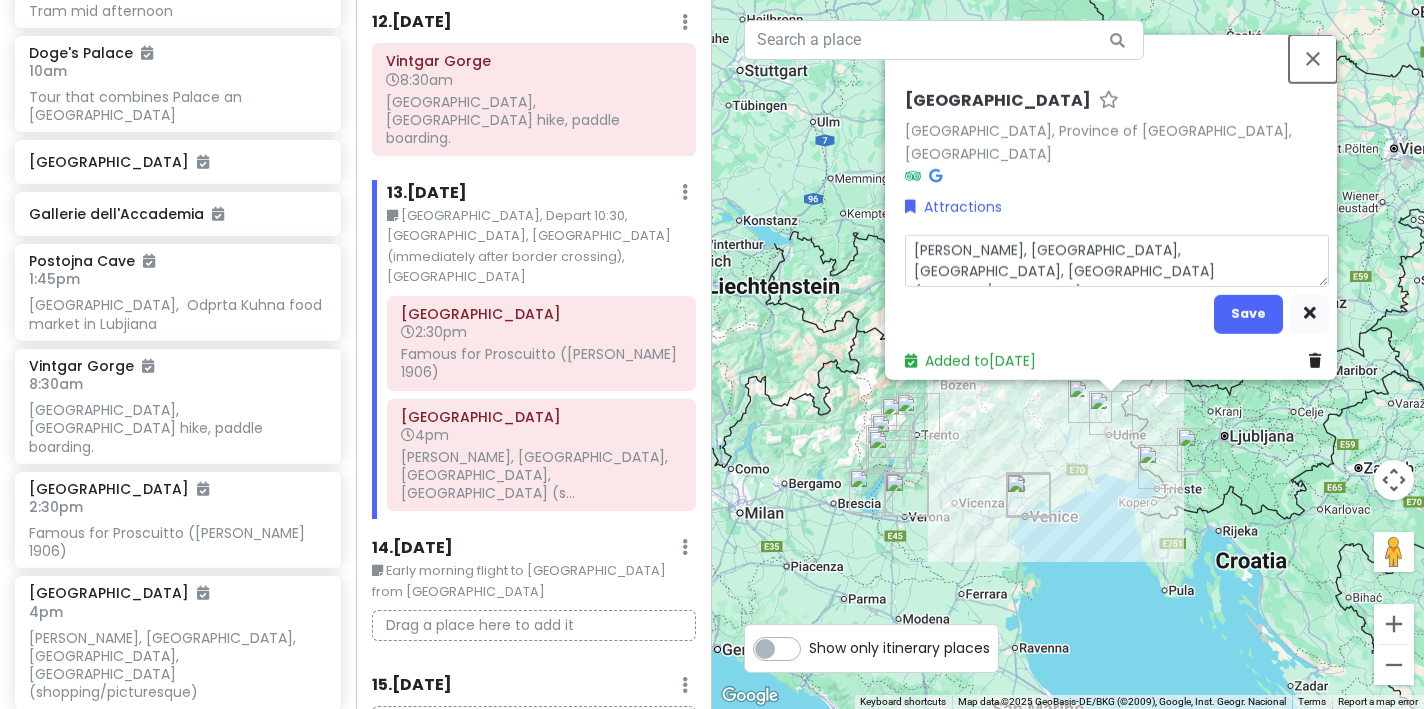 click on "Udine [GEOGRAPHIC_DATA], Province of [GEOGRAPHIC_DATA], [GEOGRAPHIC_DATA] Attractions [PERSON_NAME], [GEOGRAPHIC_DATA], [GEOGRAPHIC_DATA], [GEOGRAPHIC_DATA] (shopping/picturesque) Save Added to  [DATE]" at bounding box center (1068, 354) 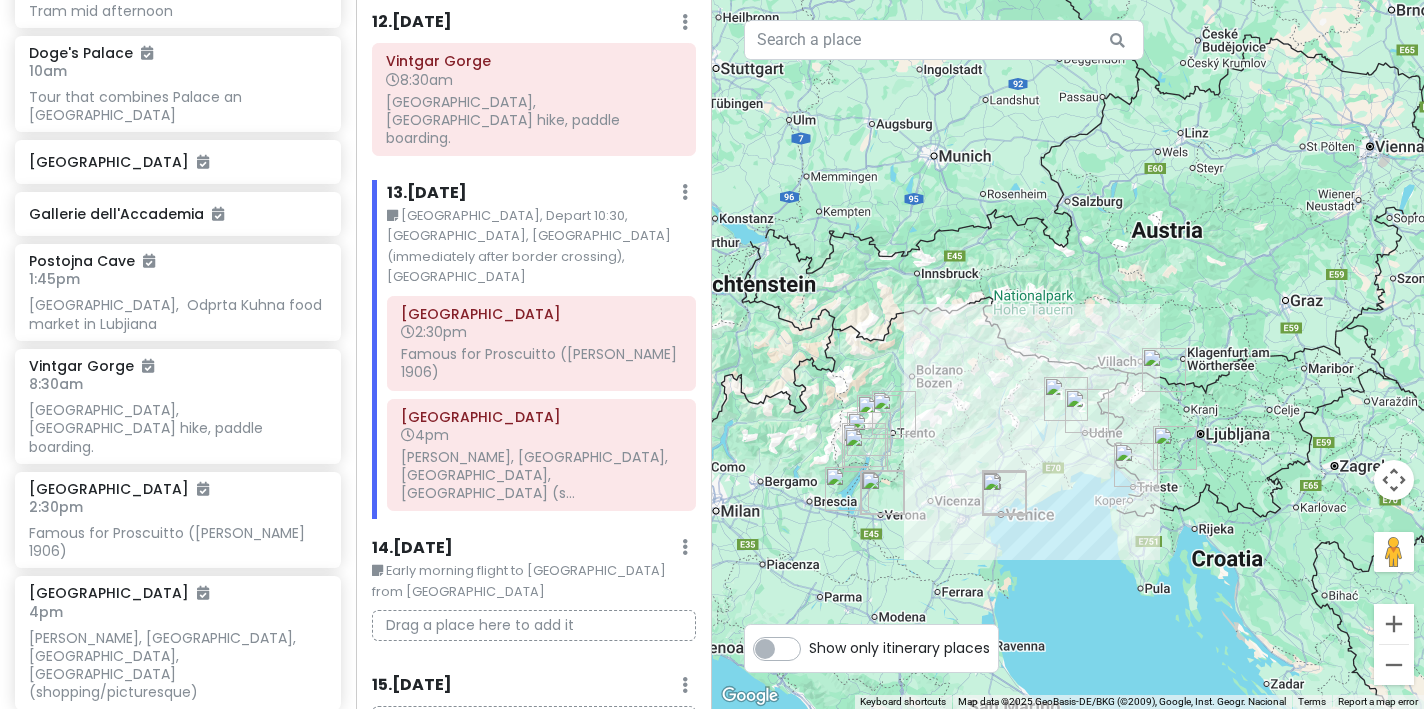 drag, startPoint x: 713, startPoint y: 361, endPoint x: 692, endPoint y: 357, distance: 21.377558 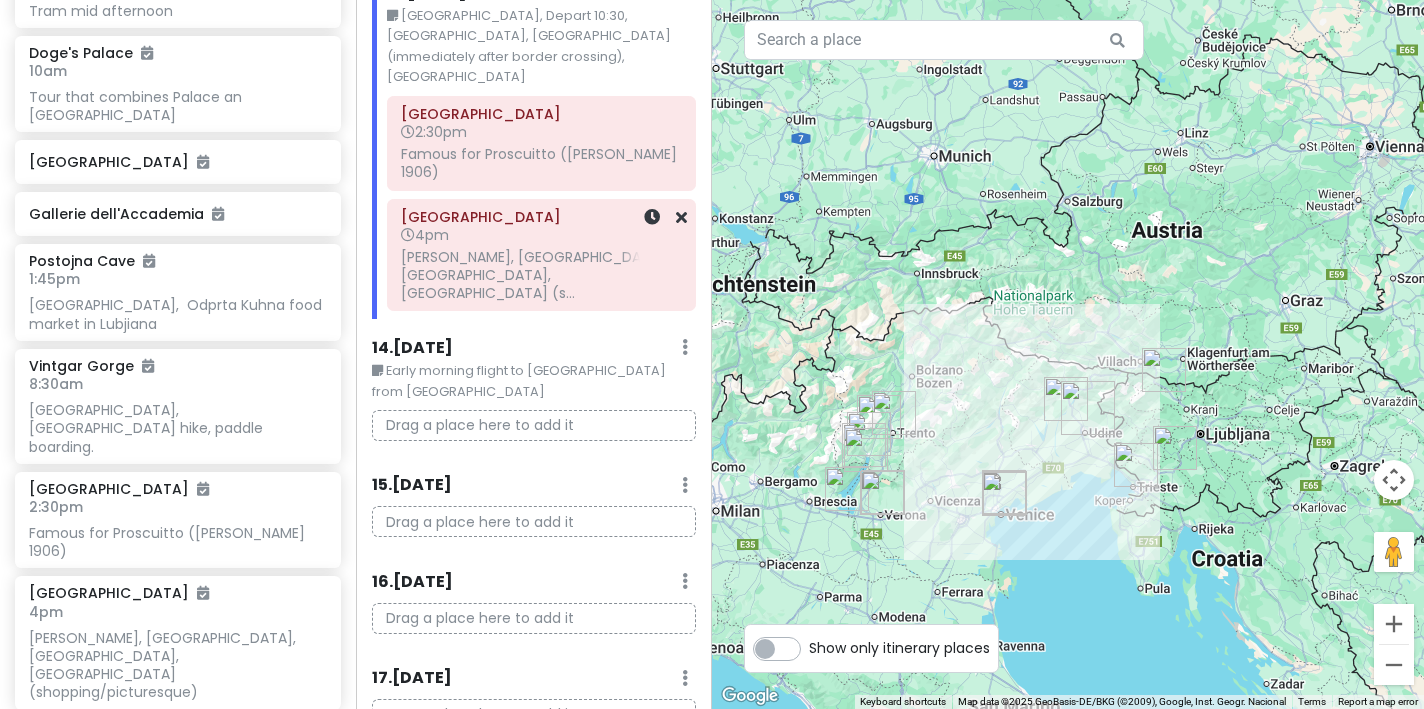 scroll, scrollTop: 2426, scrollLeft: 0, axis: vertical 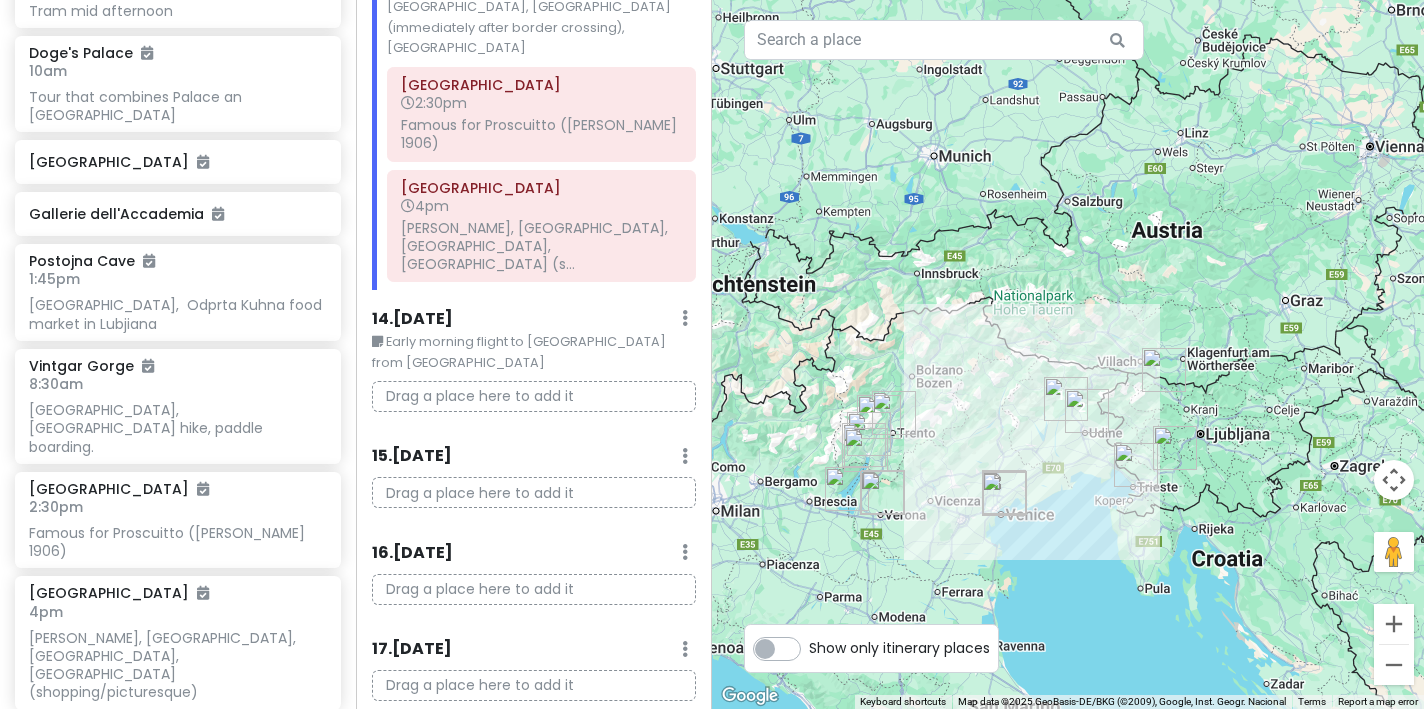 click on "Early morning flight to [GEOGRAPHIC_DATA] from [GEOGRAPHIC_DATA]" at bounding box center [534, 352] 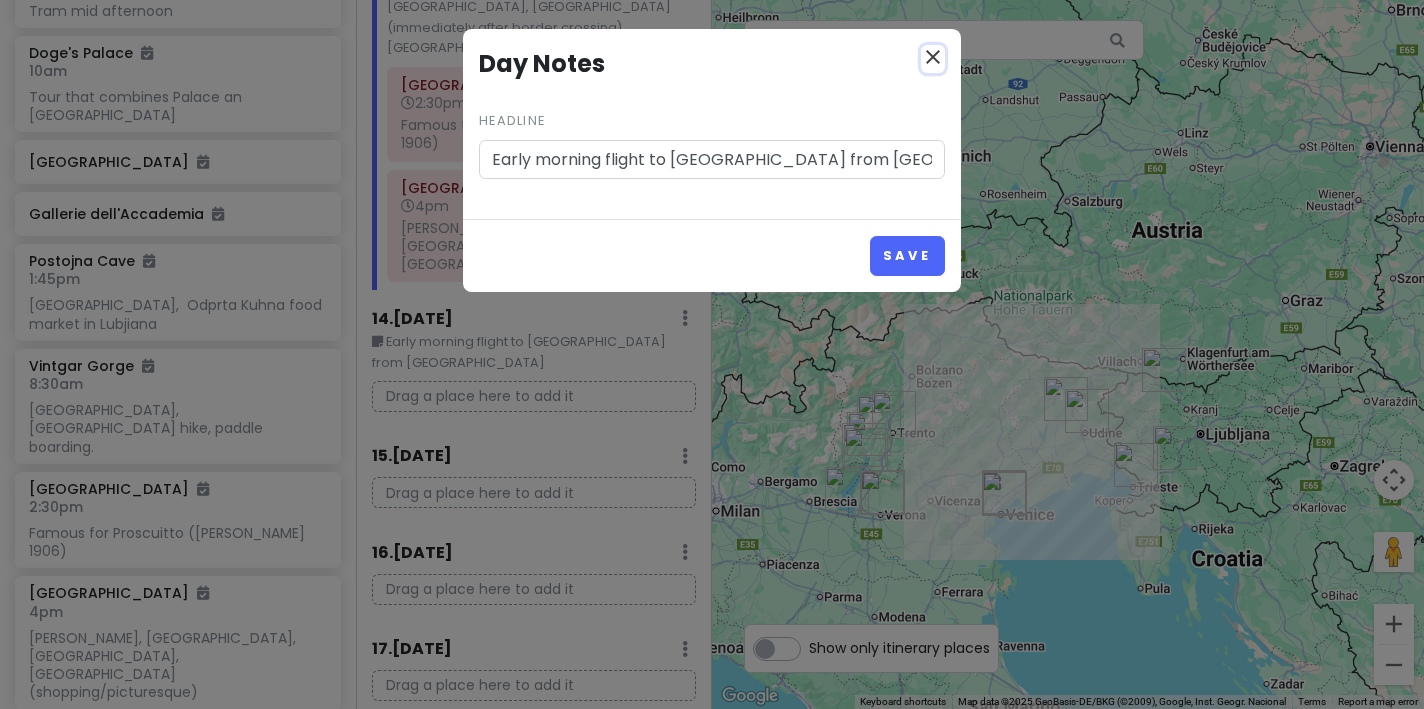 click on "close" at bounding box center [933, 57] 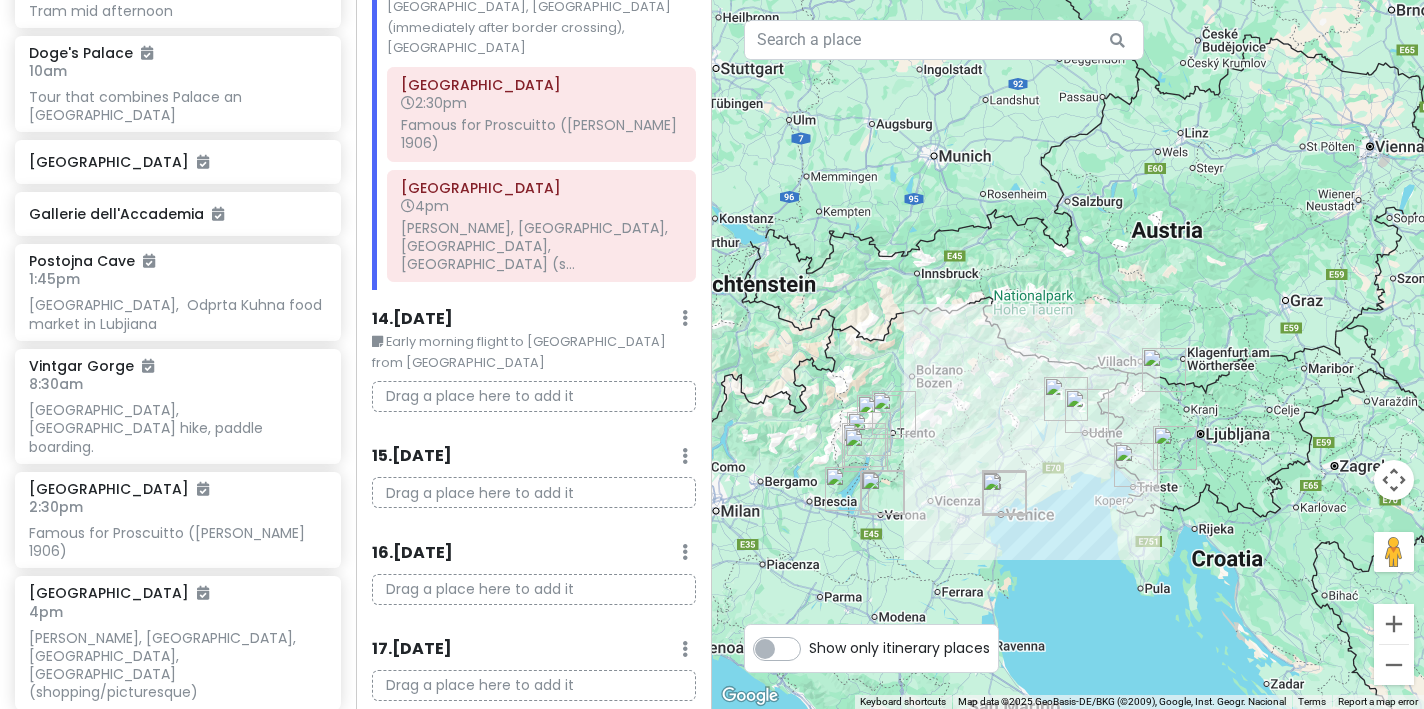 click on "Early morning flight to [GEOGRAPHIC_DATA] from [GEOGRAPHIC_DATA]" at bounding box center (534, 352) 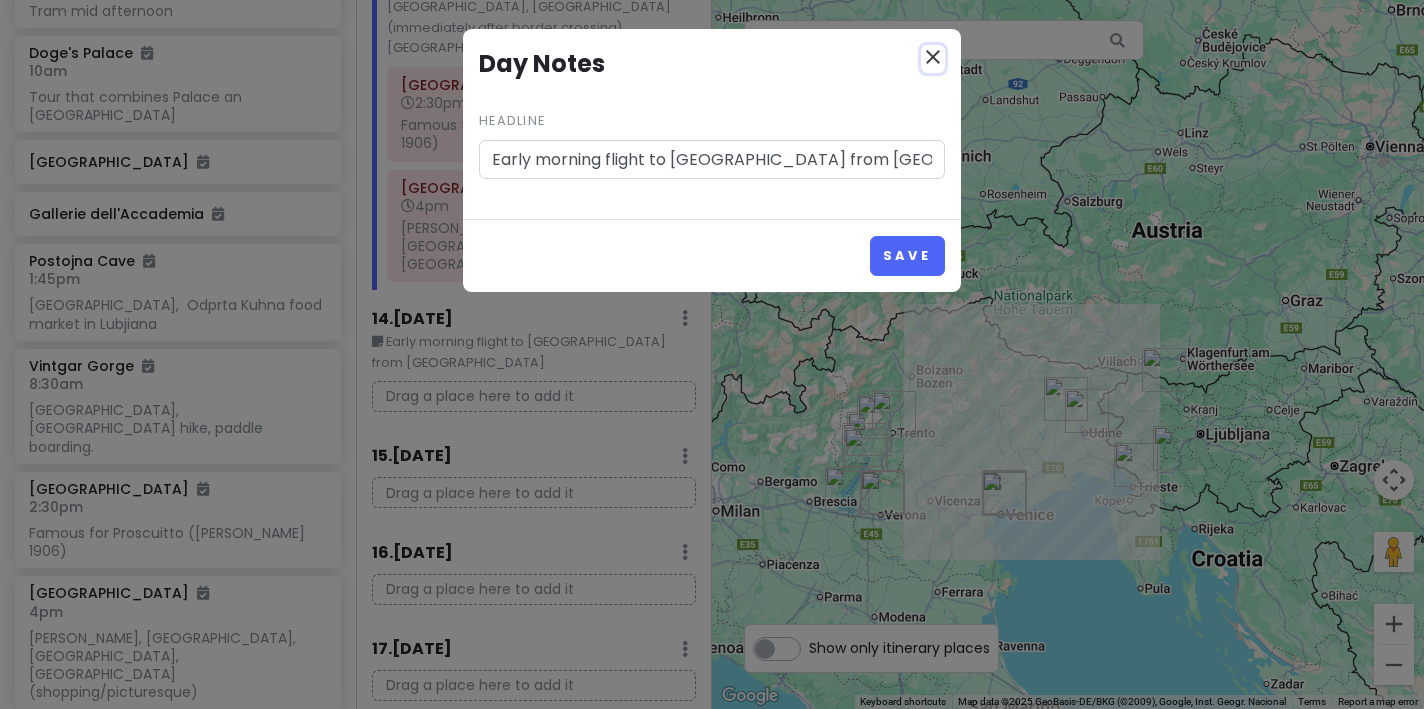 click on "close" at bounding box center [933, 57] 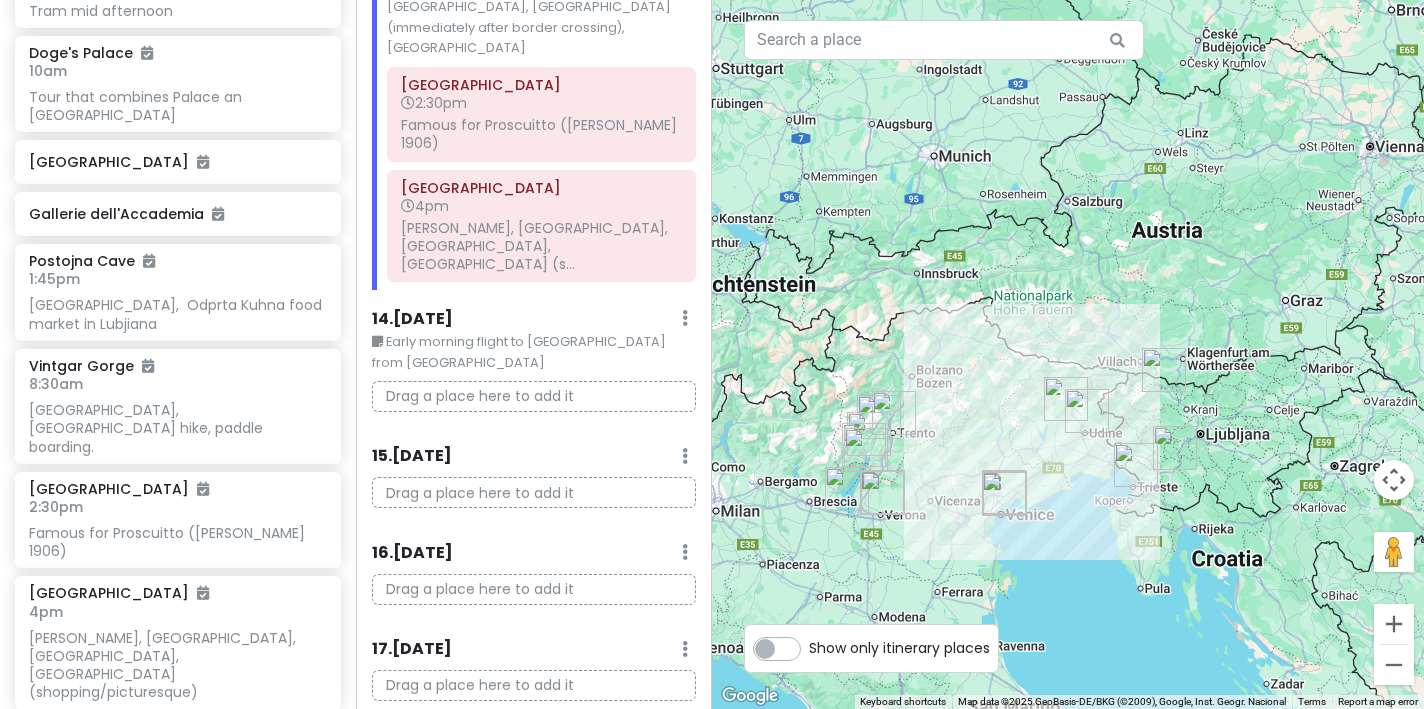 click at bounding box center [685, -2335] 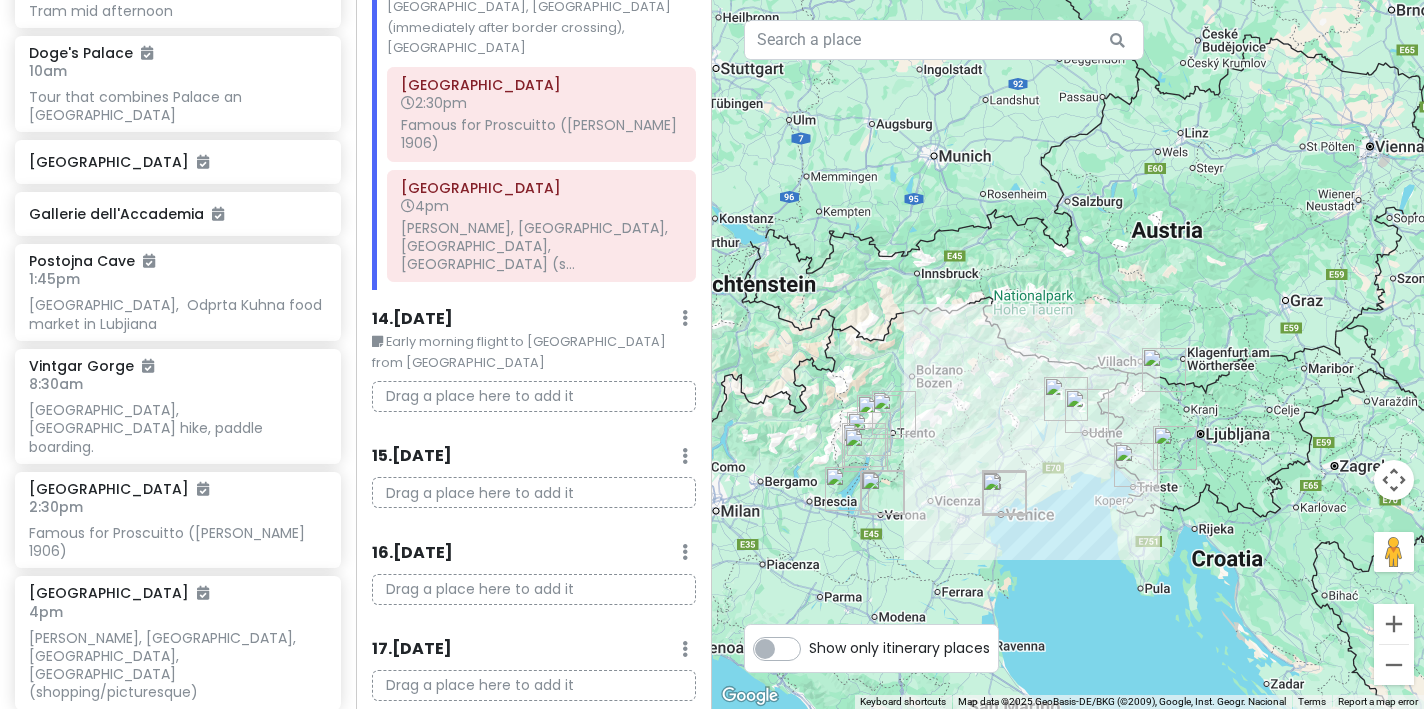 click on "Delete Day" 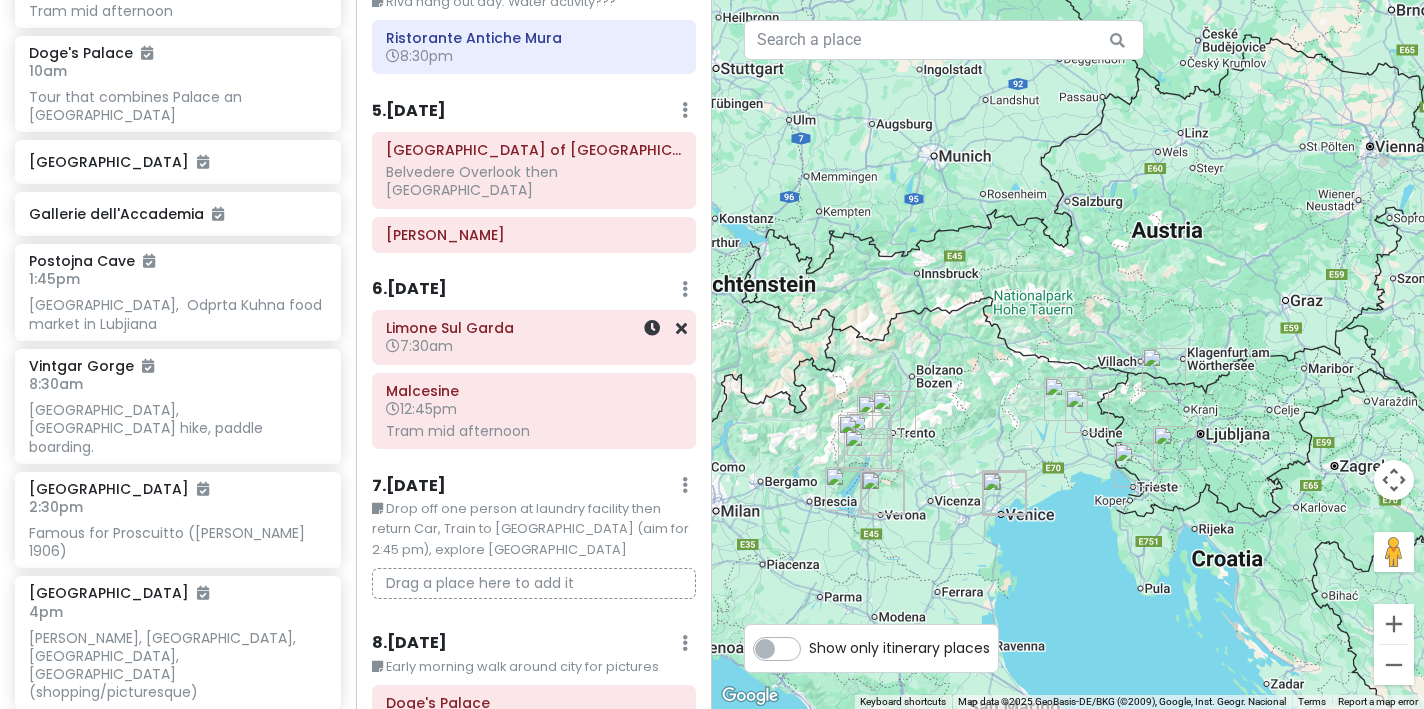 scroll, scrollTop: 0, scrollLeft: 0, axis: both 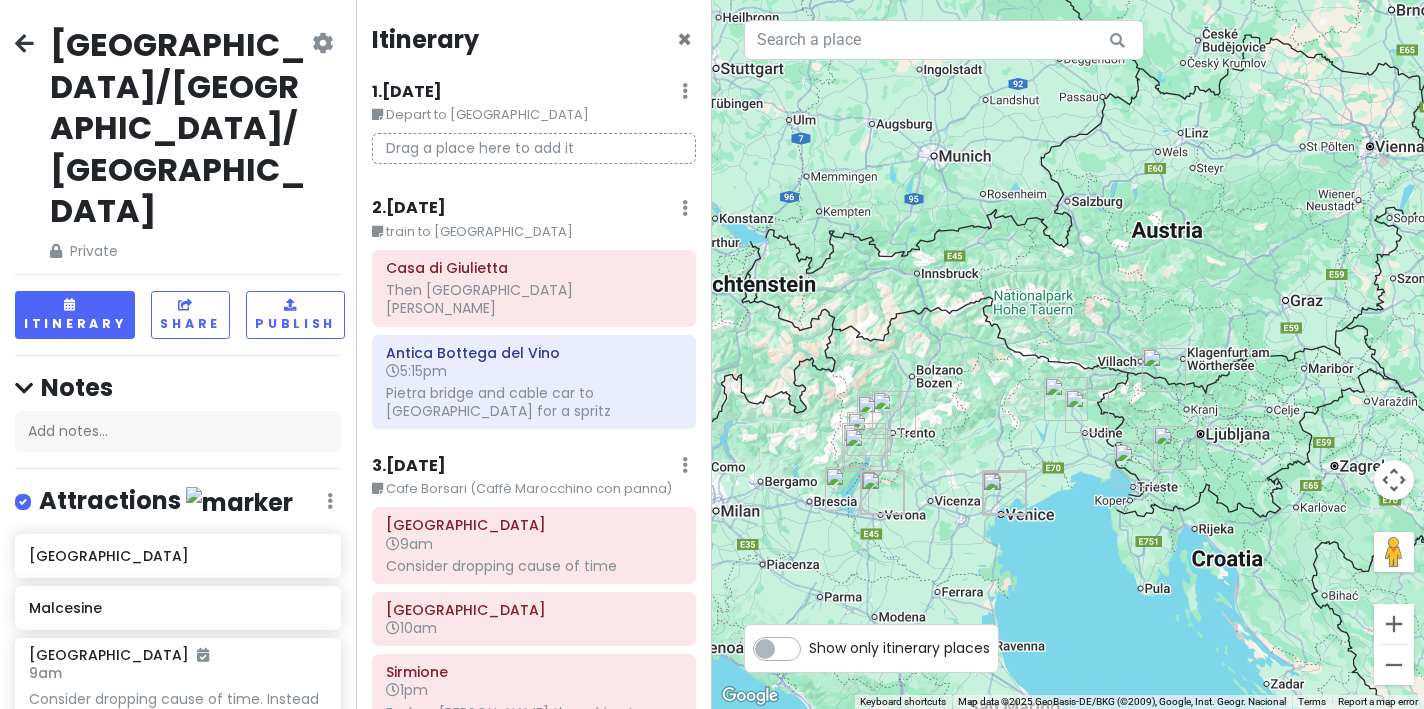 click at bounding box center (322, 43) 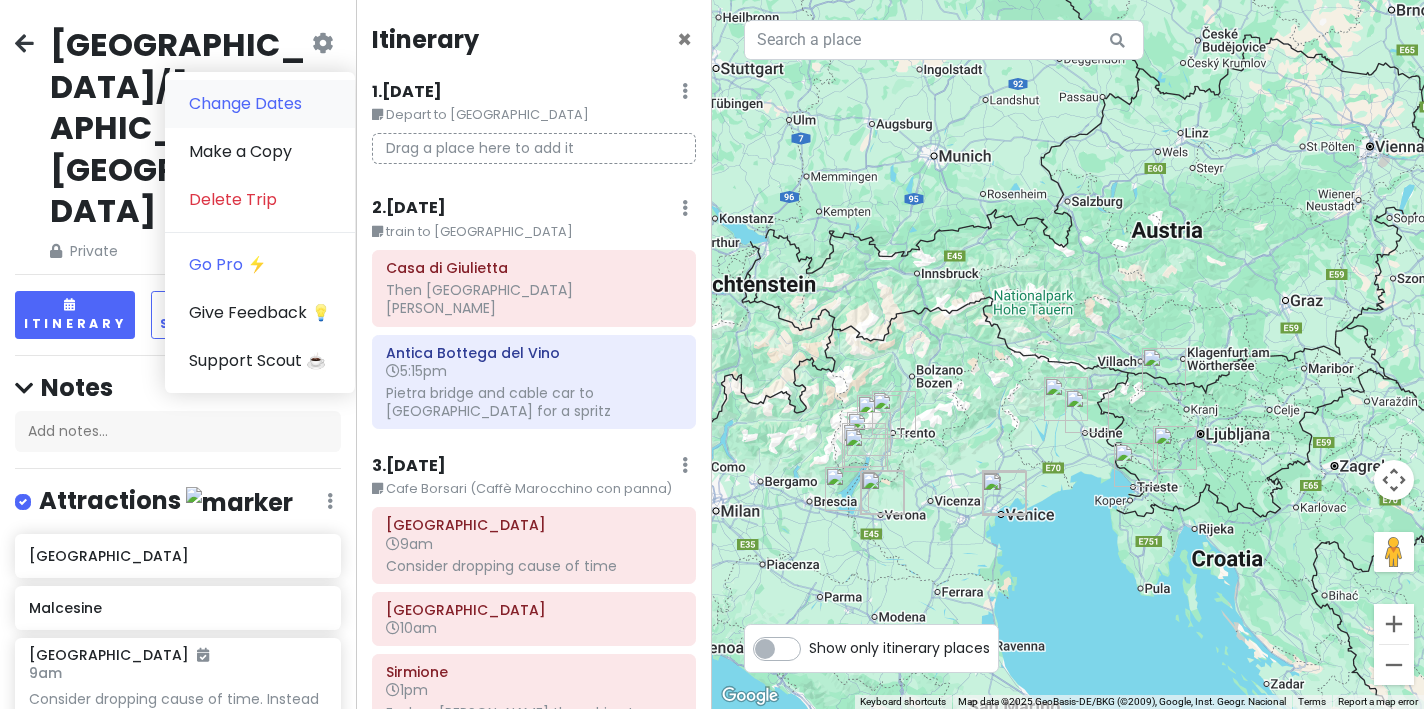 click on "Change Dates" at bounding box center [260, 104] 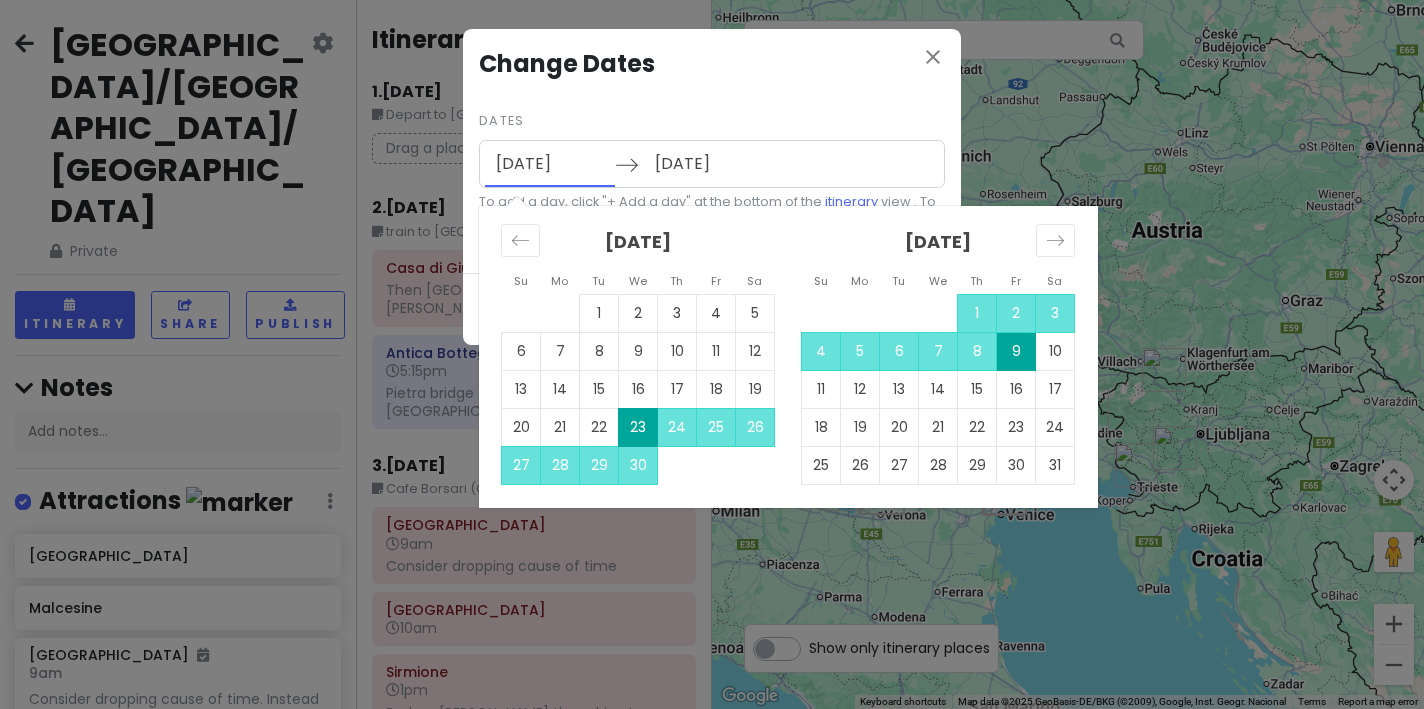 click on "[DATE]" at bounding box center [550, 164] 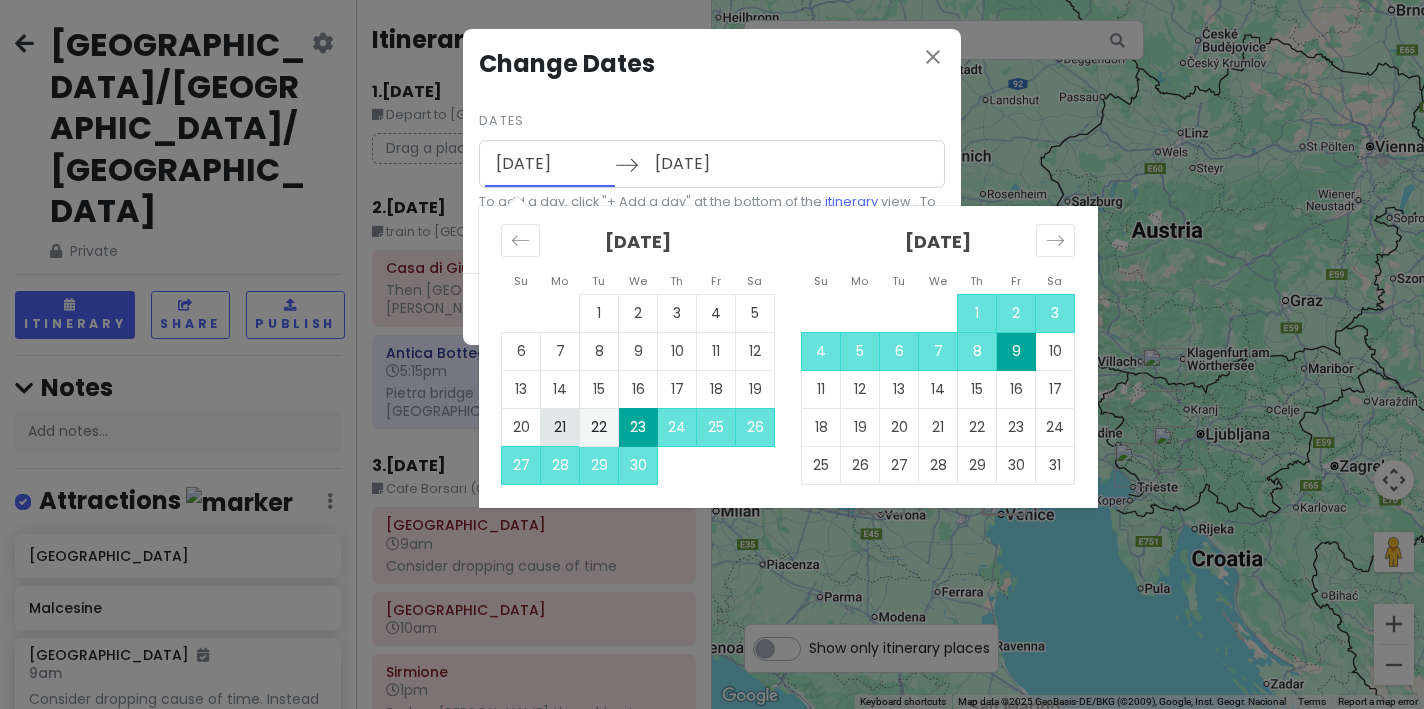 click on "21" at bounding box center (560, 427) 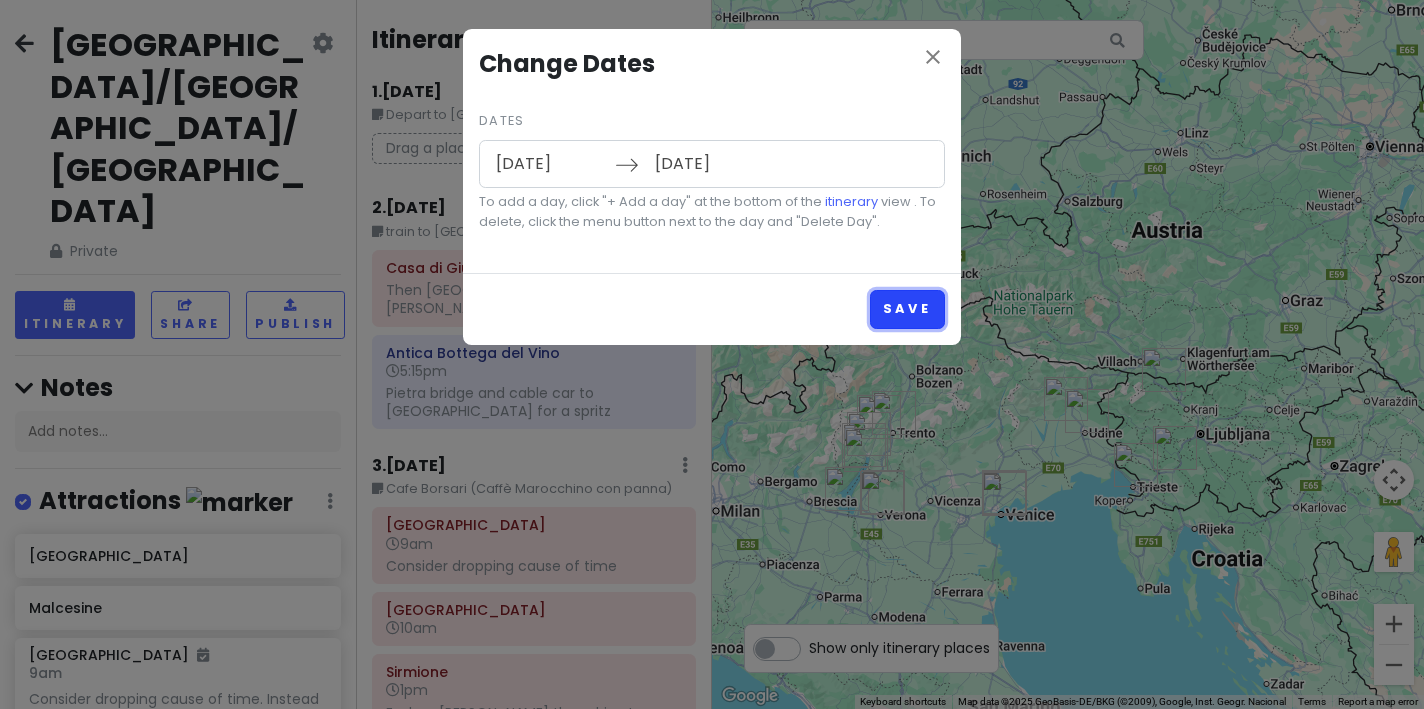 click on "Save" at bounding box center [907, 309] 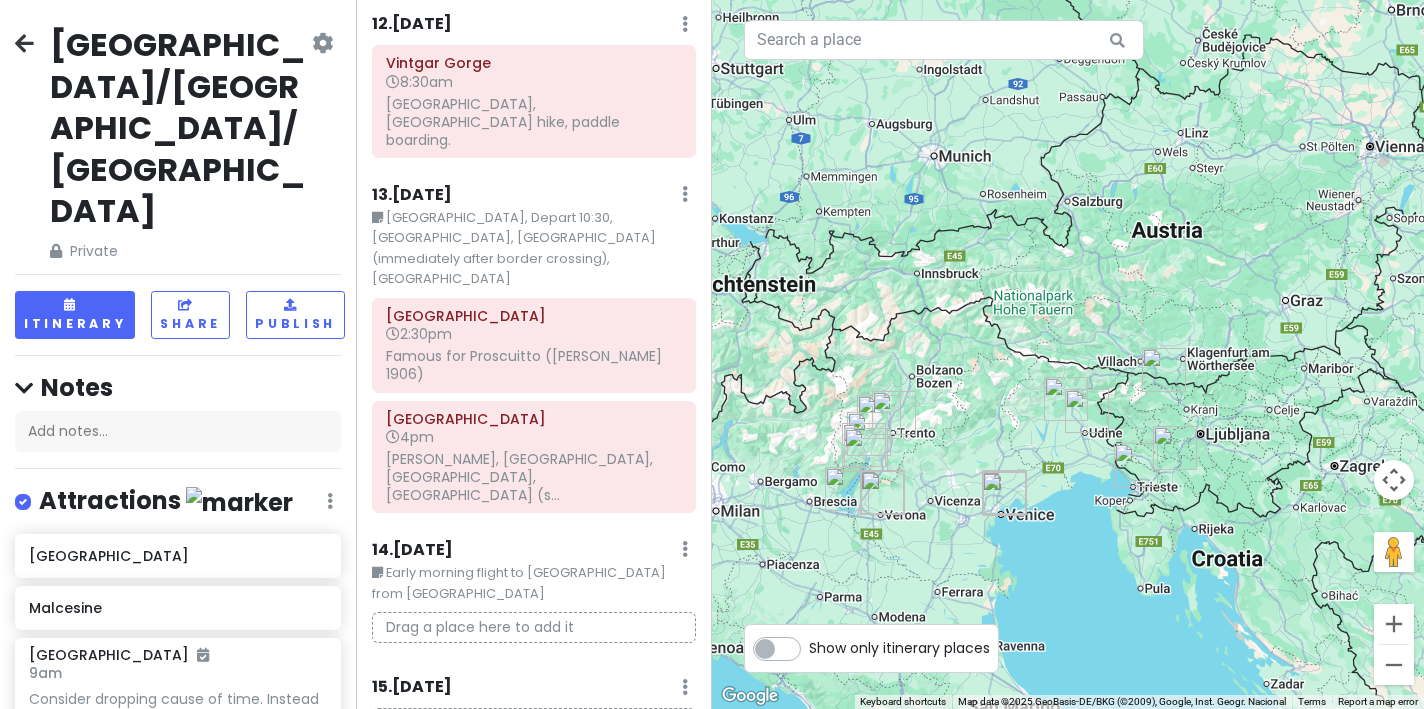 scroll, scrollTop: 2309, scrollLeft: 0, axis: vertical 